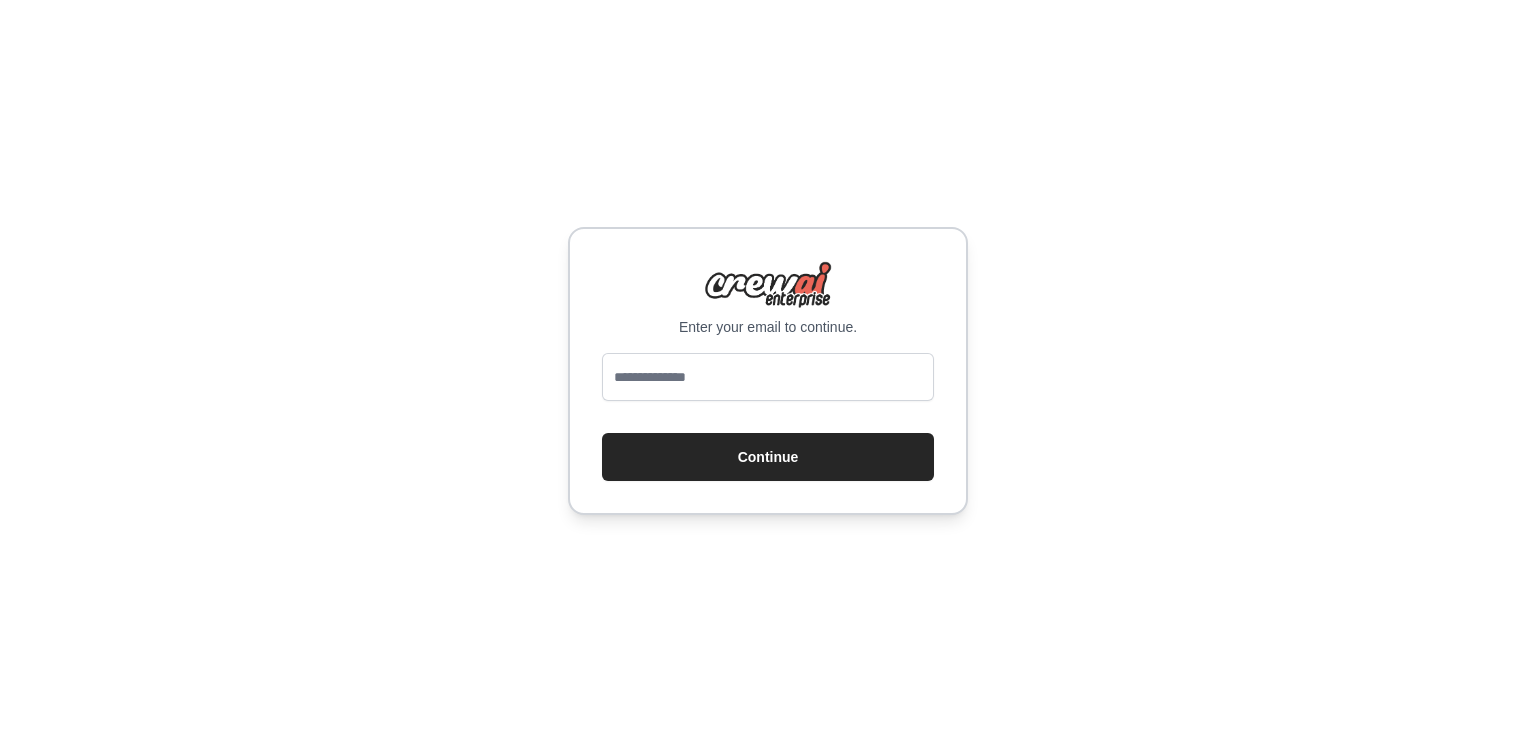 scroll, scrollTop: 0, scrollLeft: 0, axis: both 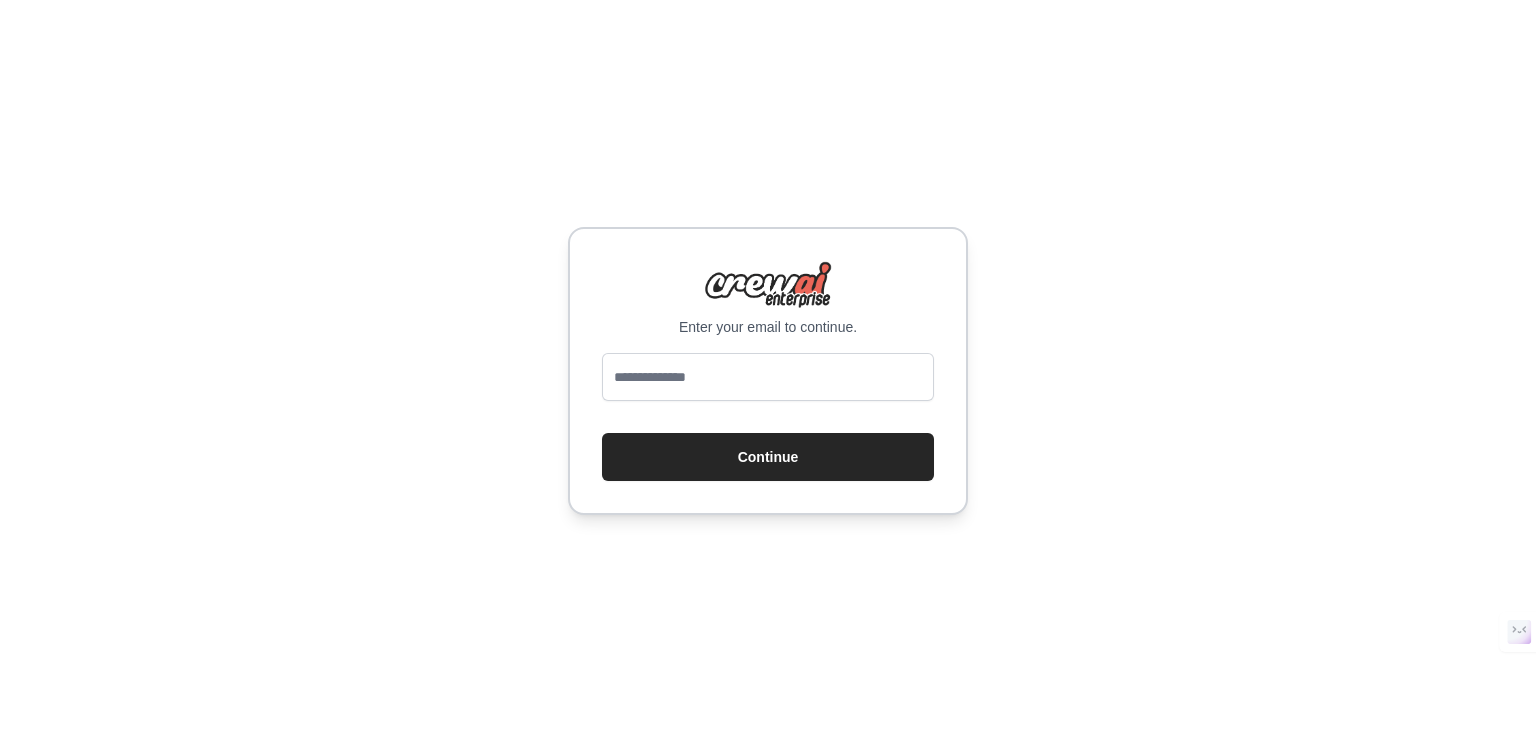 click at bounding box center (768, 377) 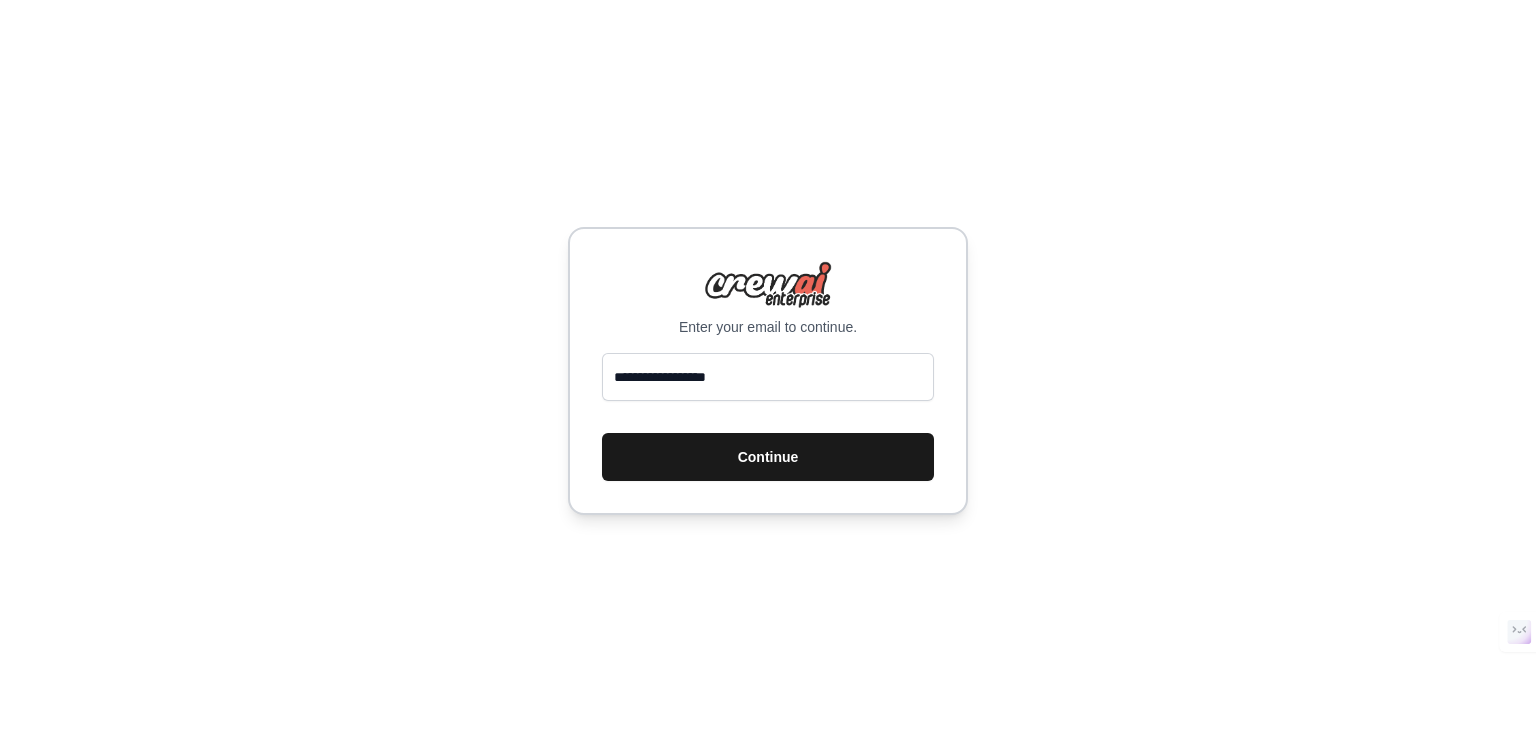 click on "Continue" at bounding box center [768, 457] 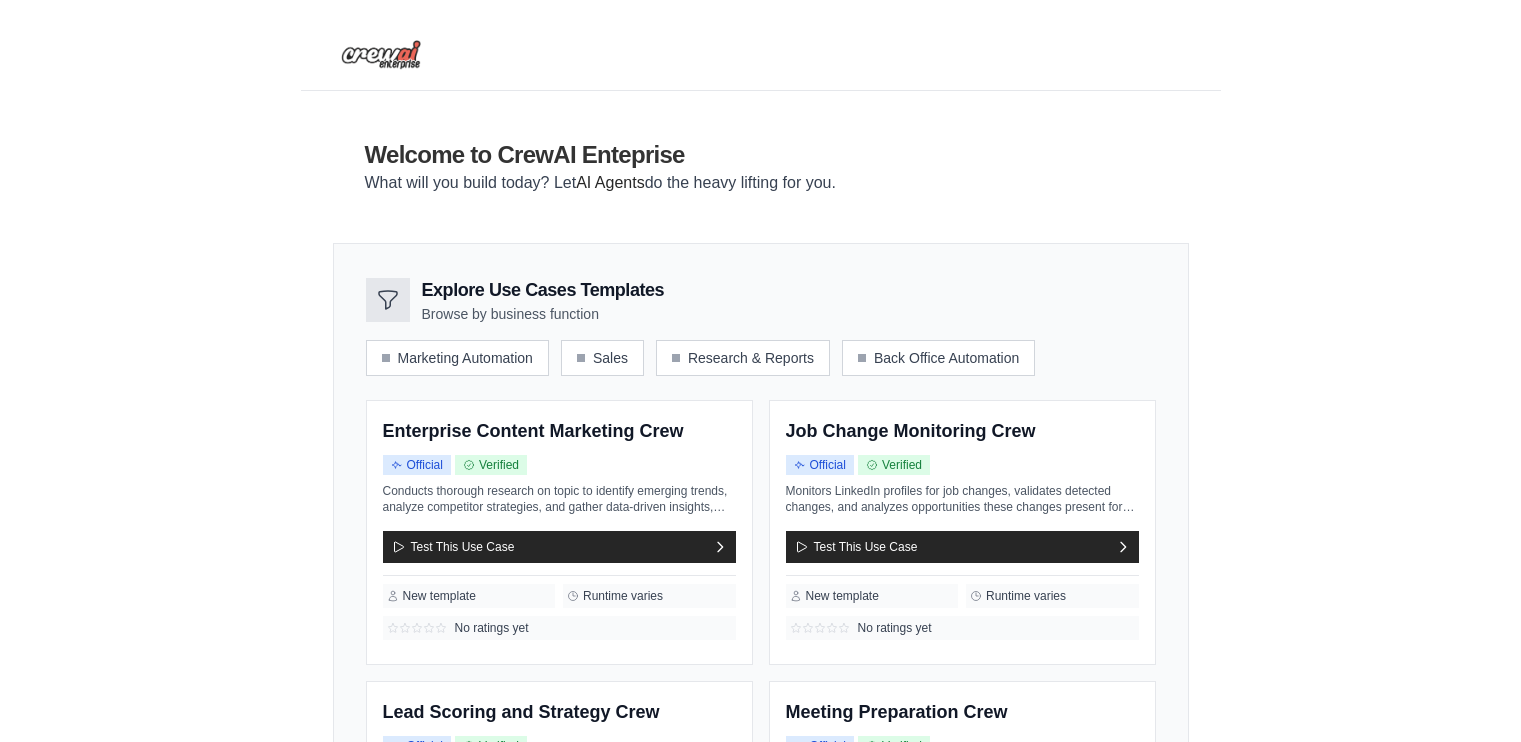 scroll, scrollTop: 0, scrollLeft: 0, axis: both 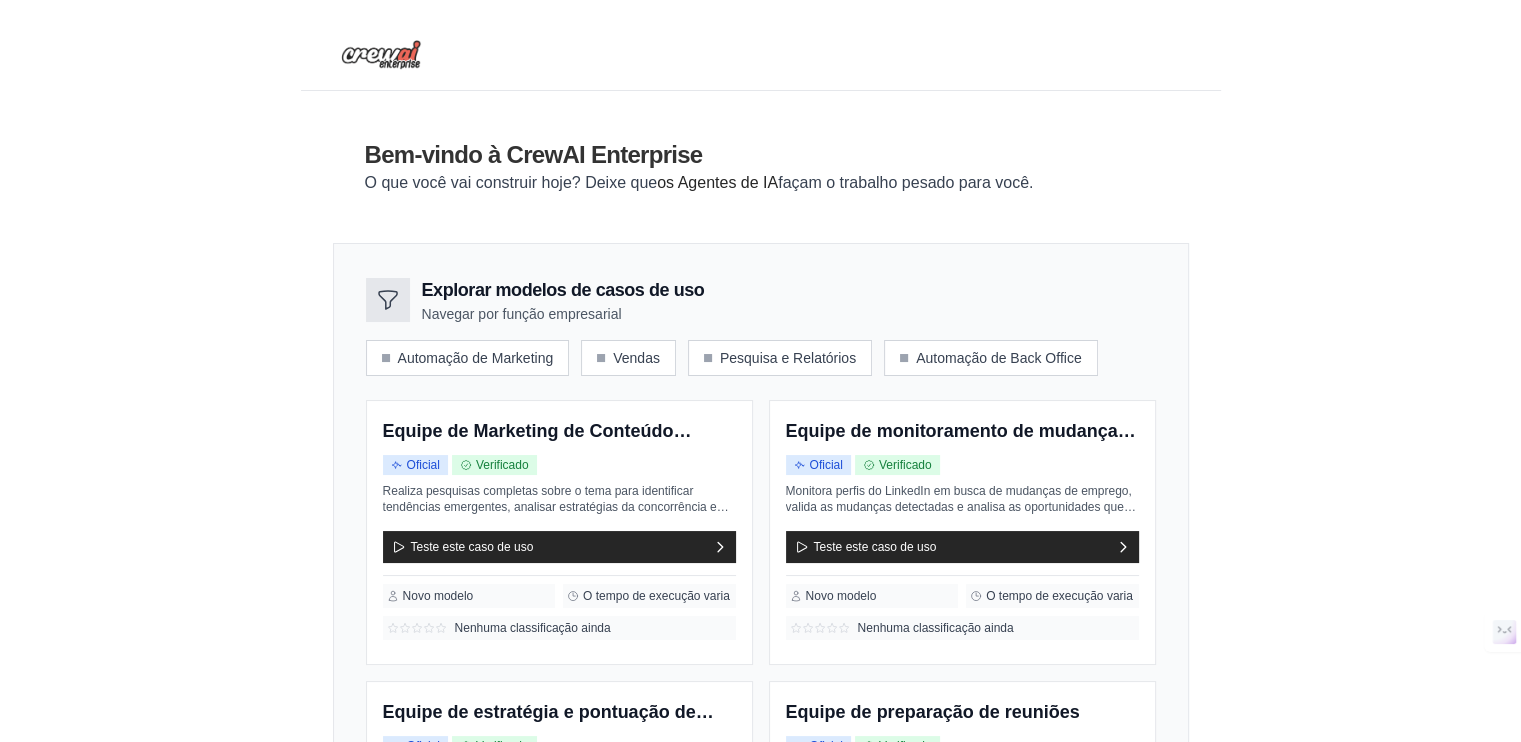 drag, startPoint x: 818, startPoint y: 314, endPoint x: 737, endPoint y: 210, distance: 131.82185 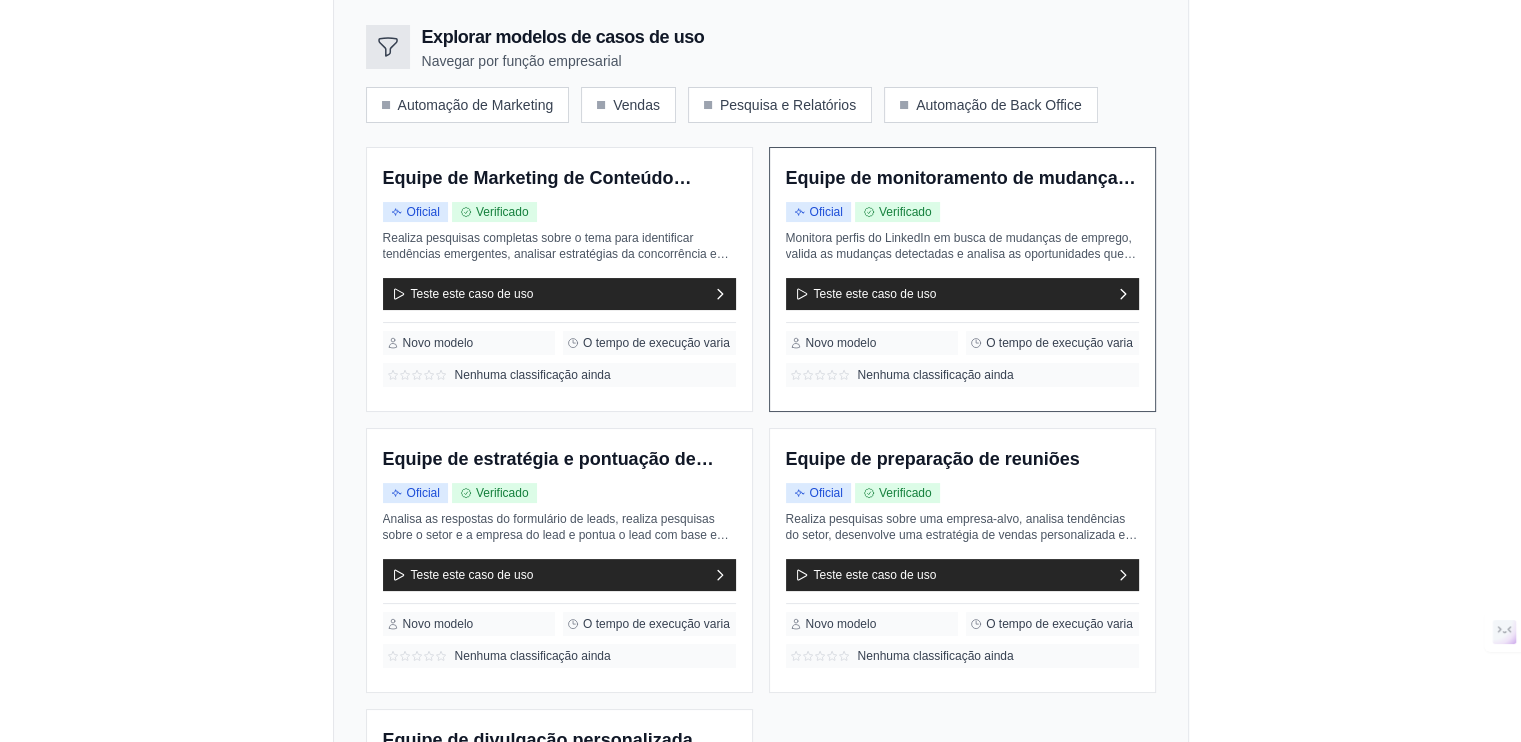 scroll, scrollTop: 400, scrollLeft: 0, axis: vertical 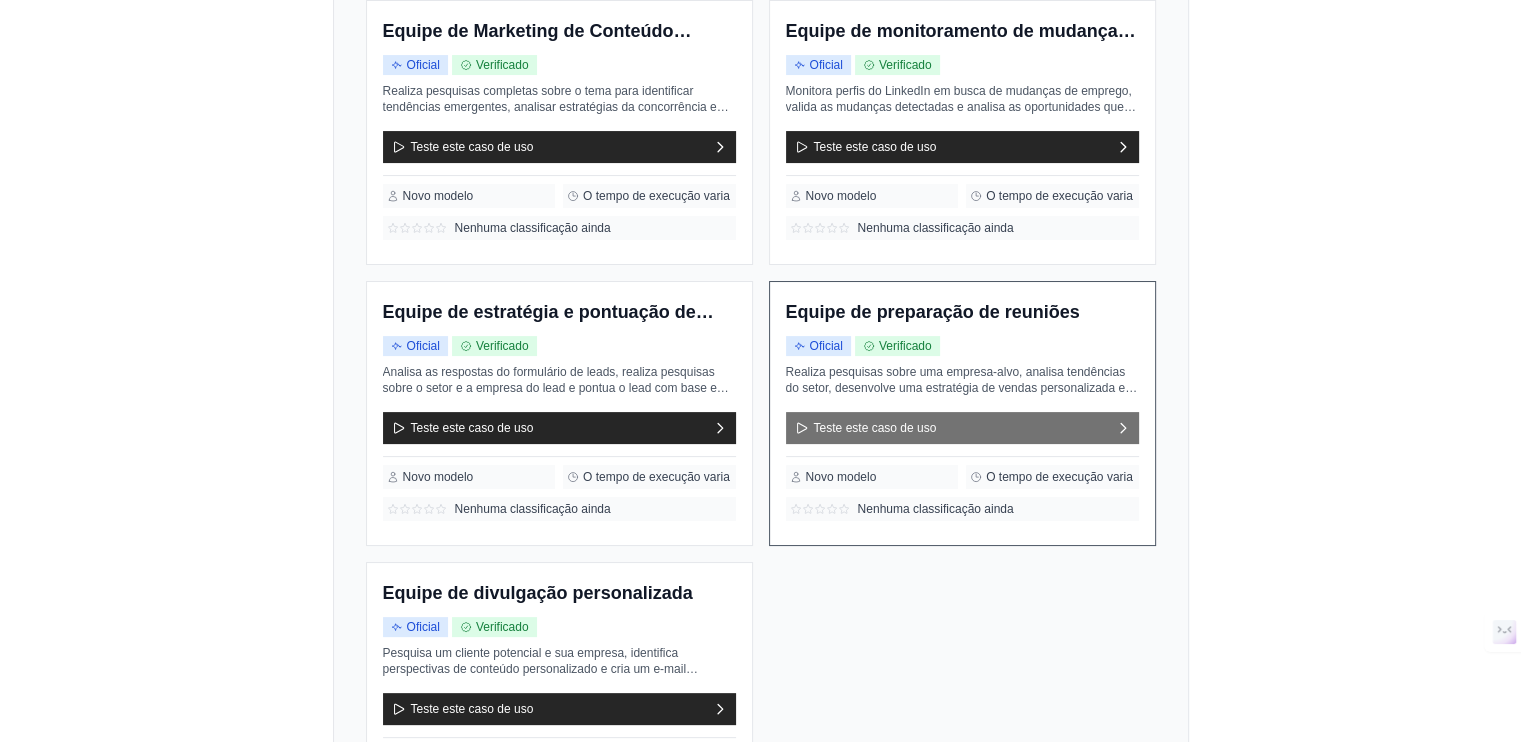 click on "Teste este caso de uso" at bounding box center [962, 428] 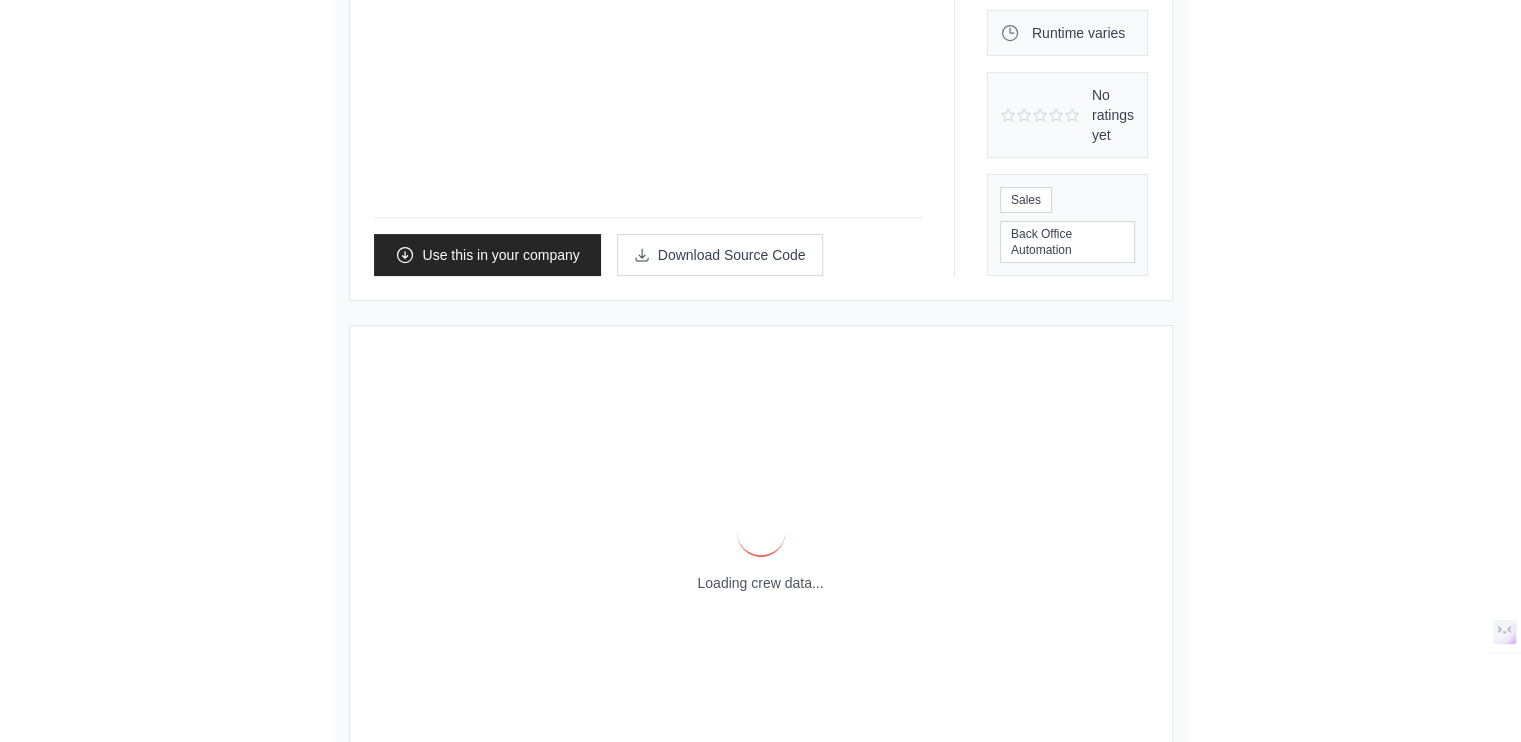 scroll, scrollTop: 0, scrollLeft: 0, axis: both 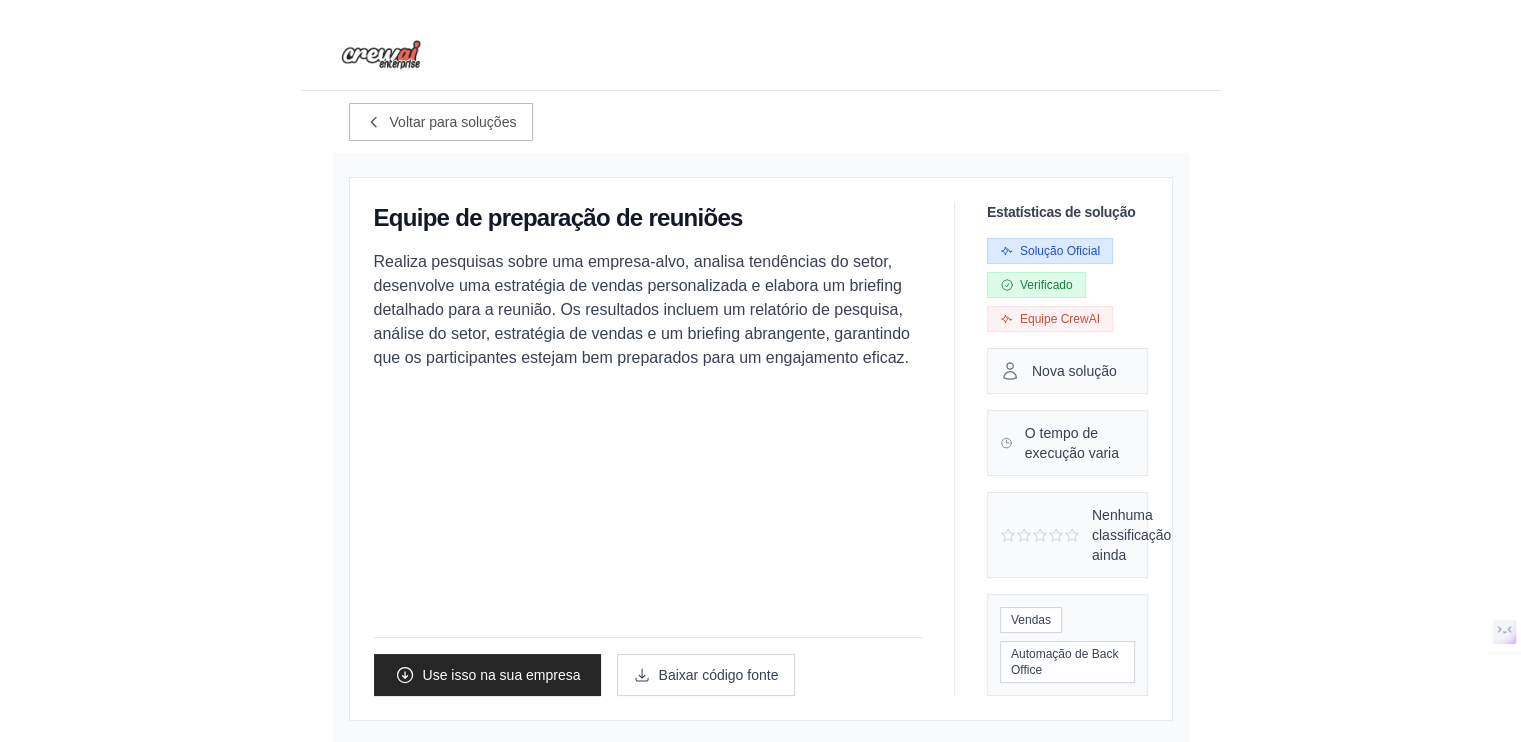 click on "Nova solução" at bounding box center [1067, 371] 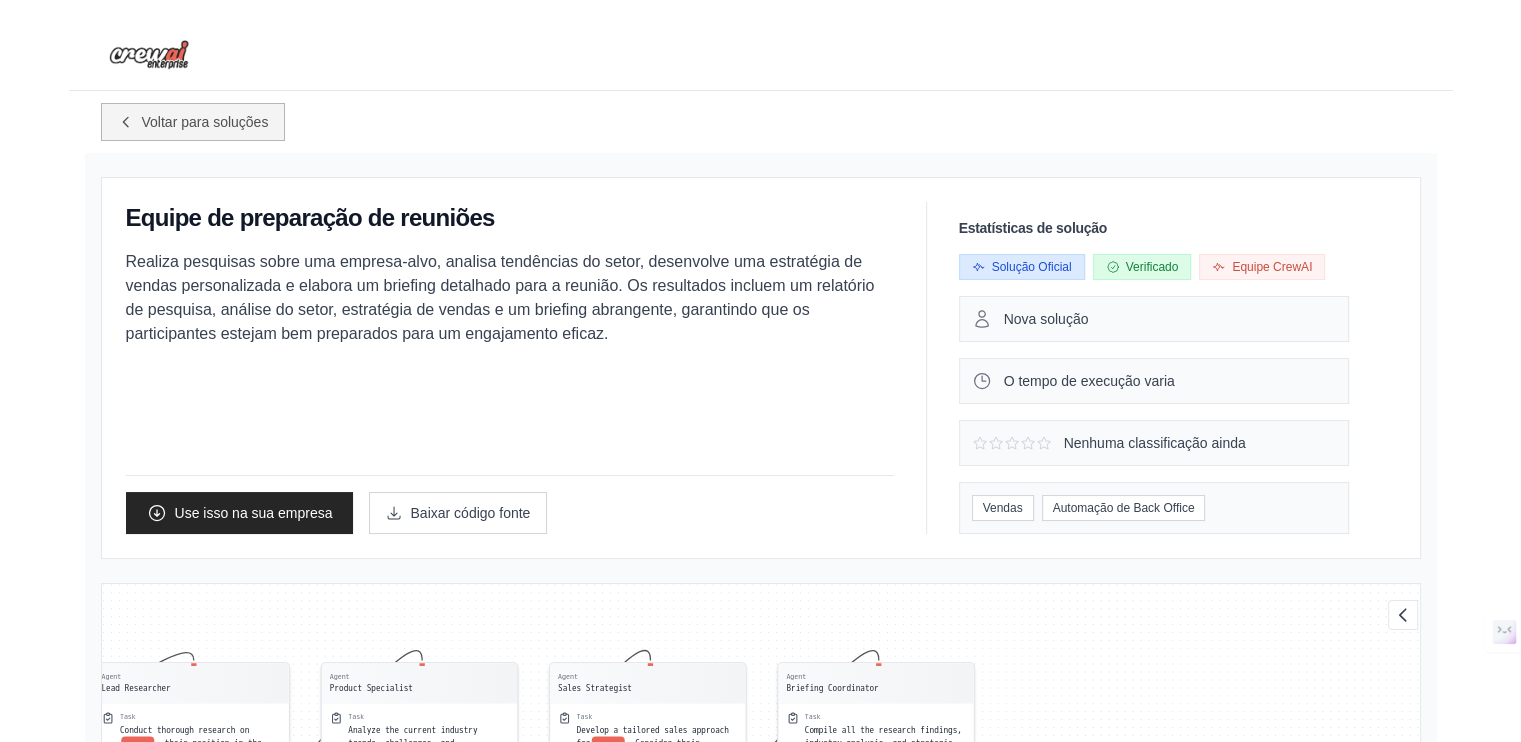 click on "Voltar para soluções" at bounding box center (193, 122) 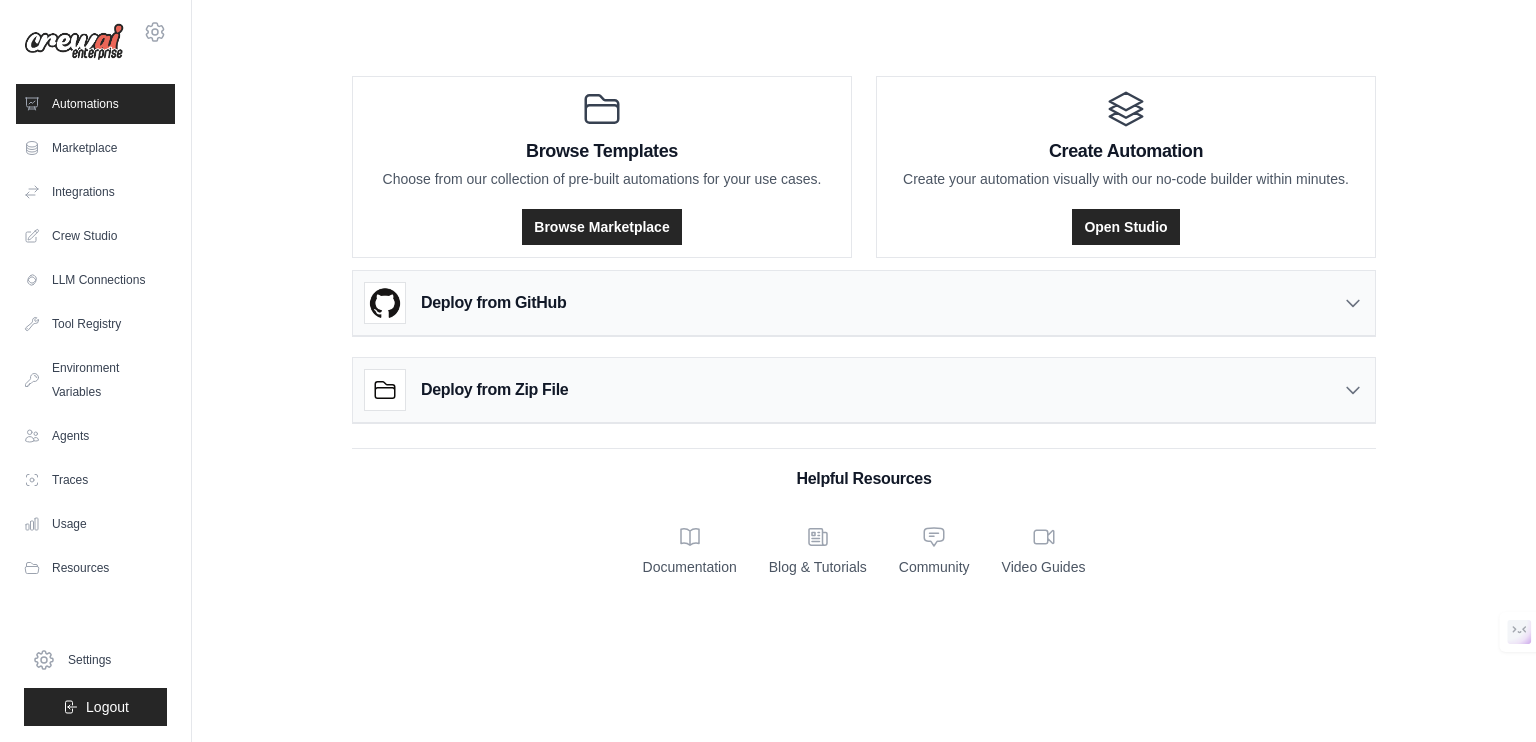click on "Automations" at bounding box center [95, 104] 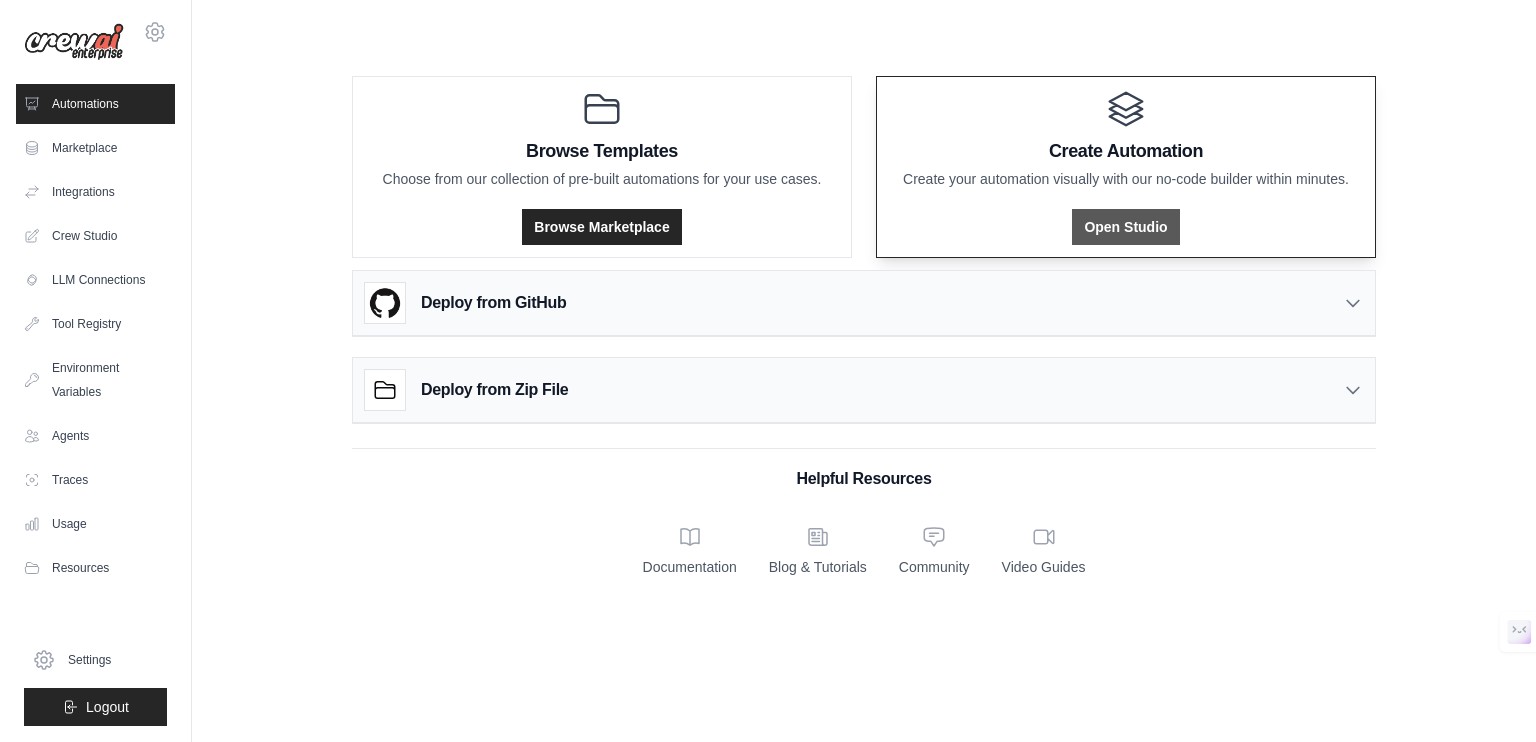 click on "Open Studio" at bounding box center [1125, 227] 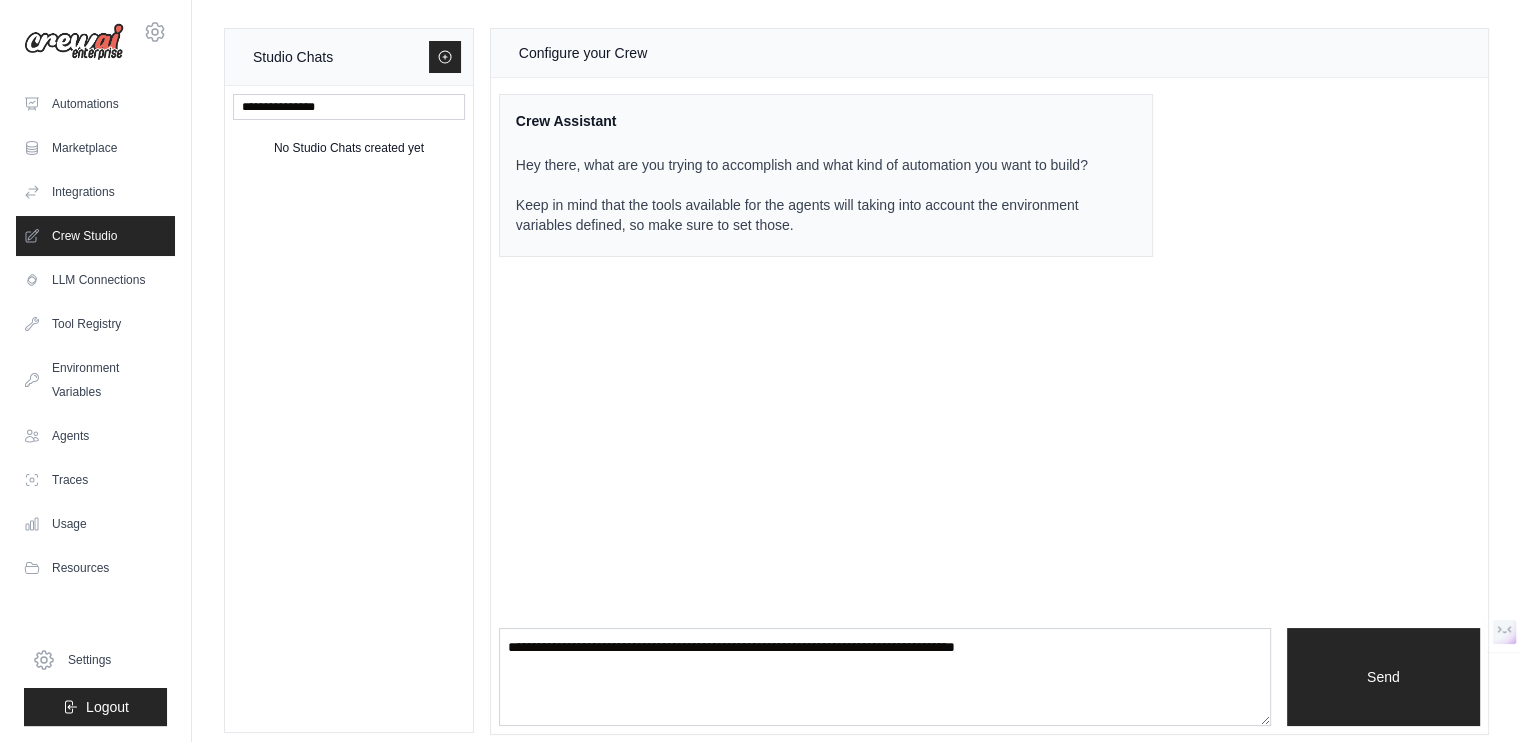 click on "Hey there, what are you trying to accomplish and what kind of automation you want to build? Keep in mind that the tools available for the agents will taking into account the environment variables defined, so make sure to set those." at bounding box center [814, 195] 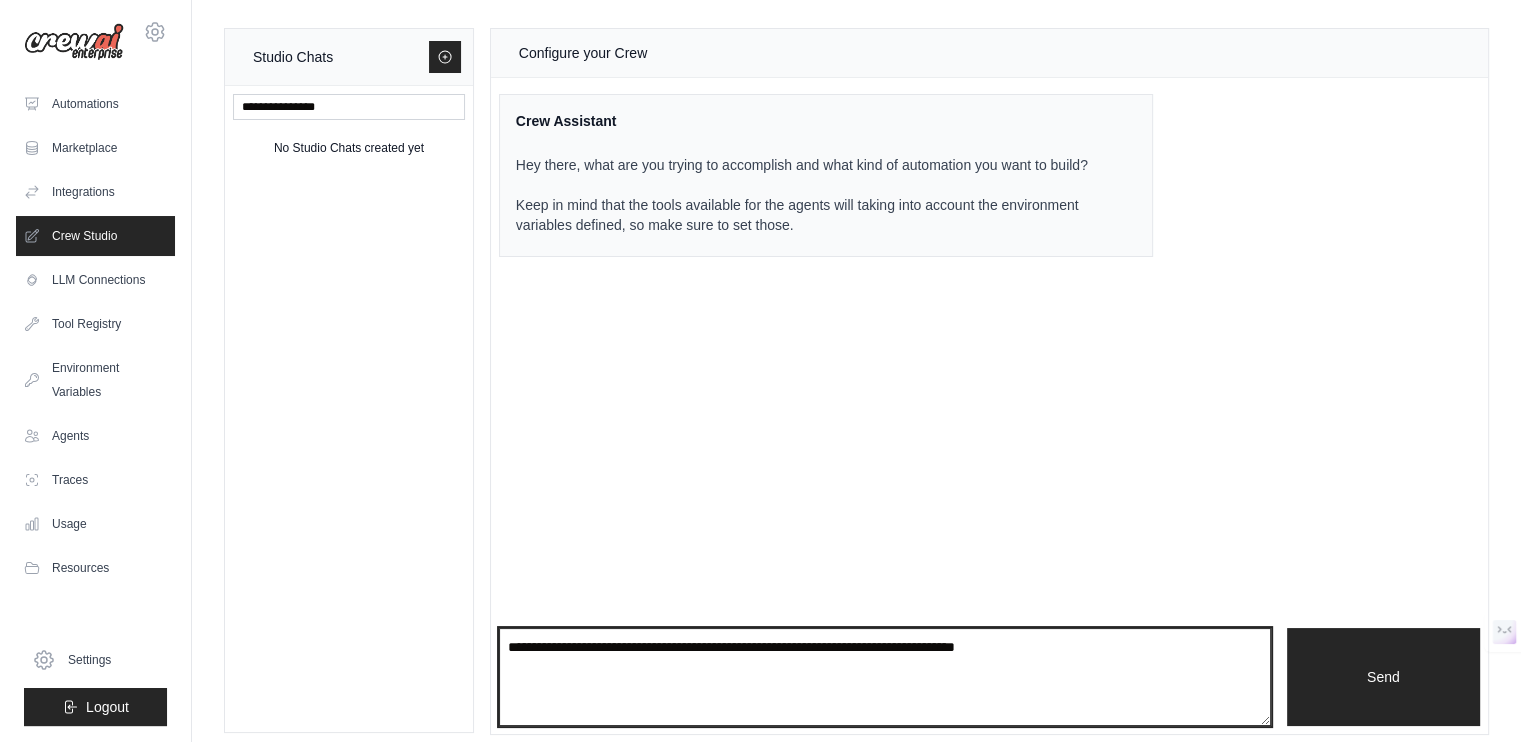 click at bounding box center (885, 677) 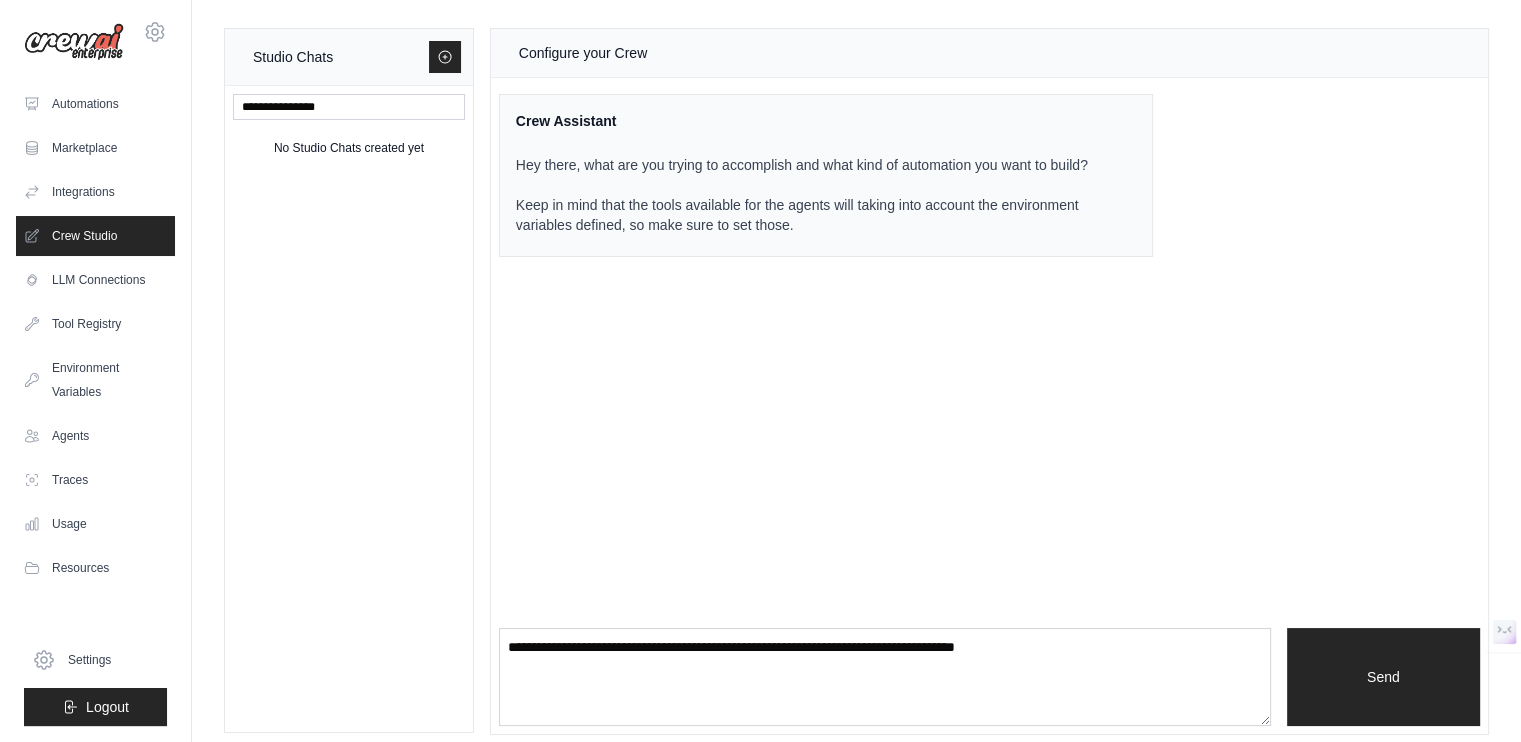 click on "No Studio Chats created yet" at bounding box center [349, 148] 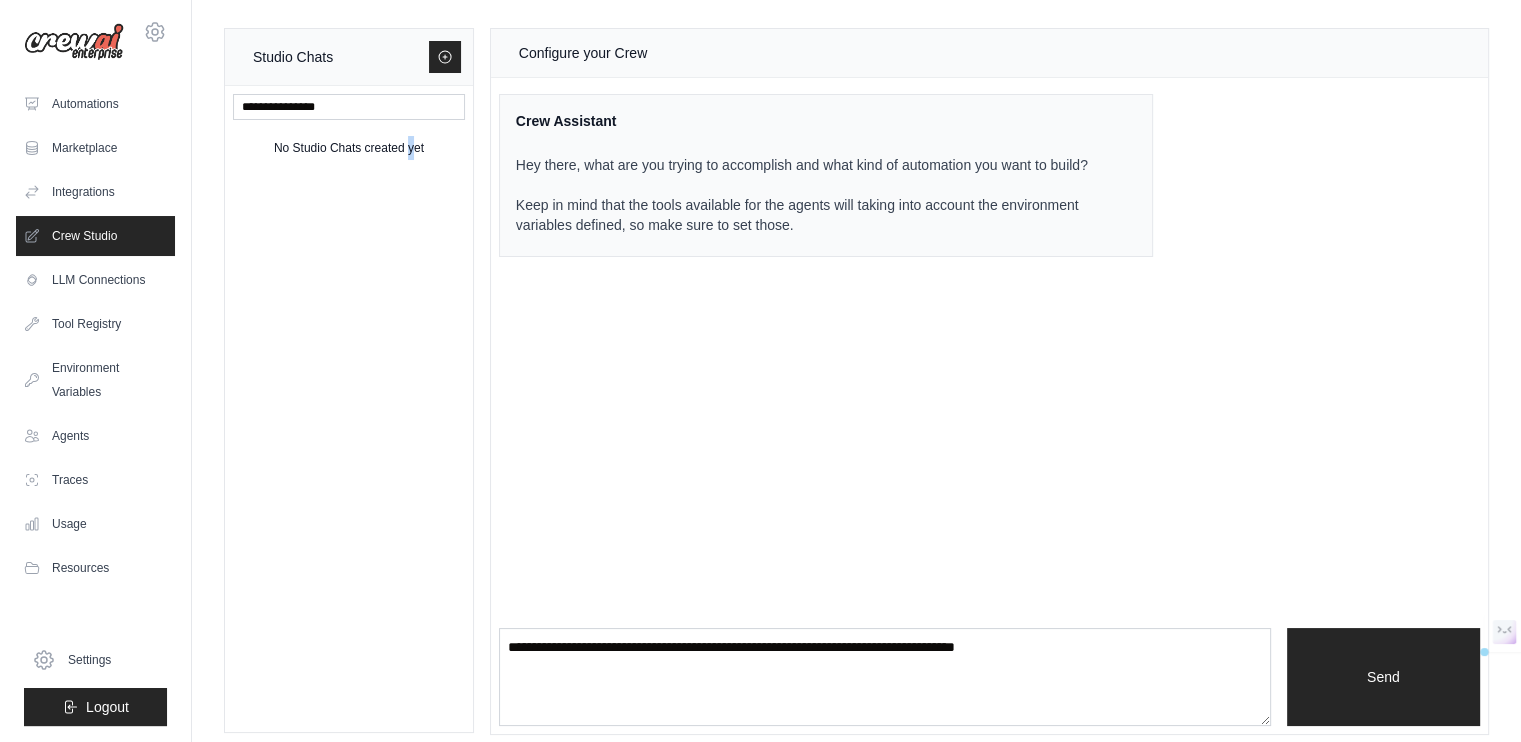 click 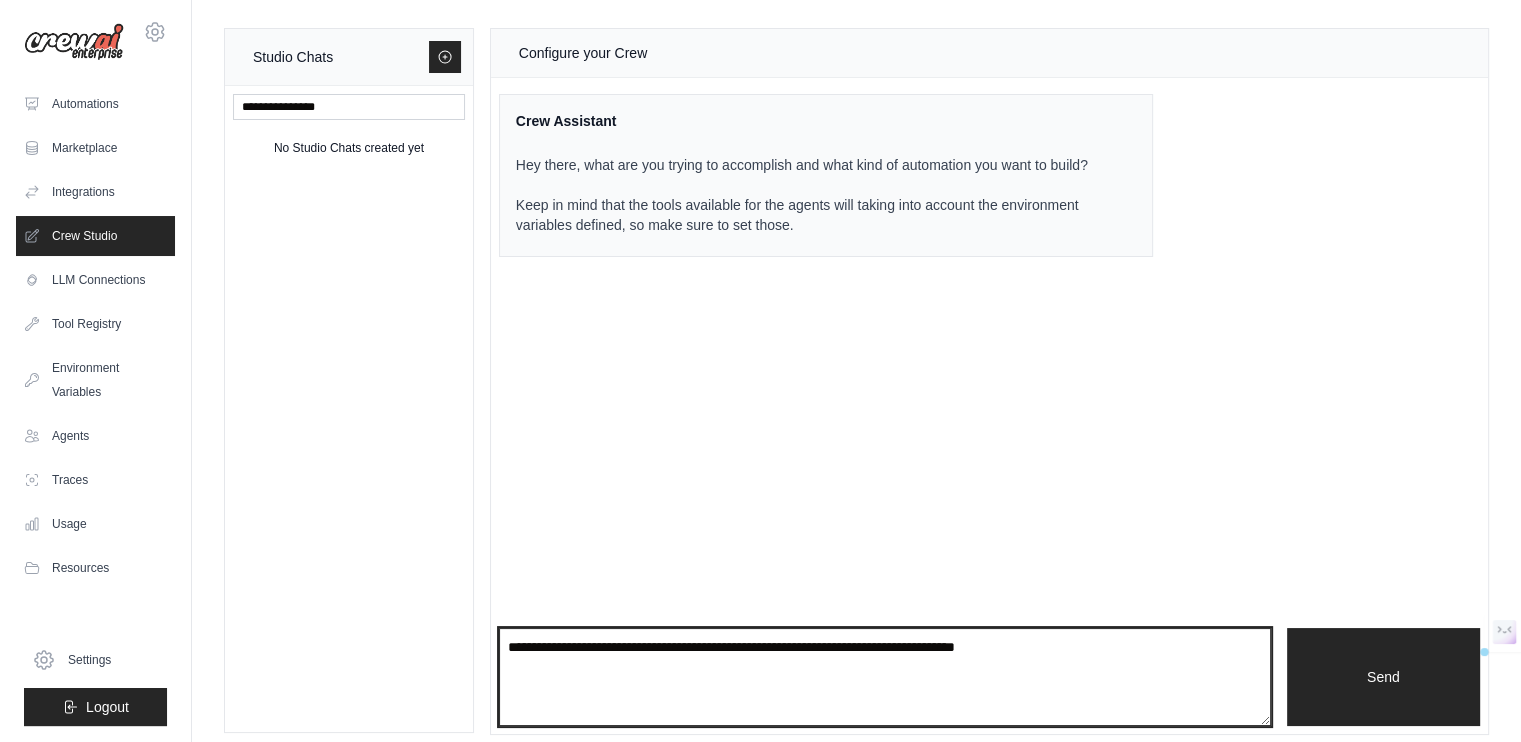 click at bounding box center (885, 677) 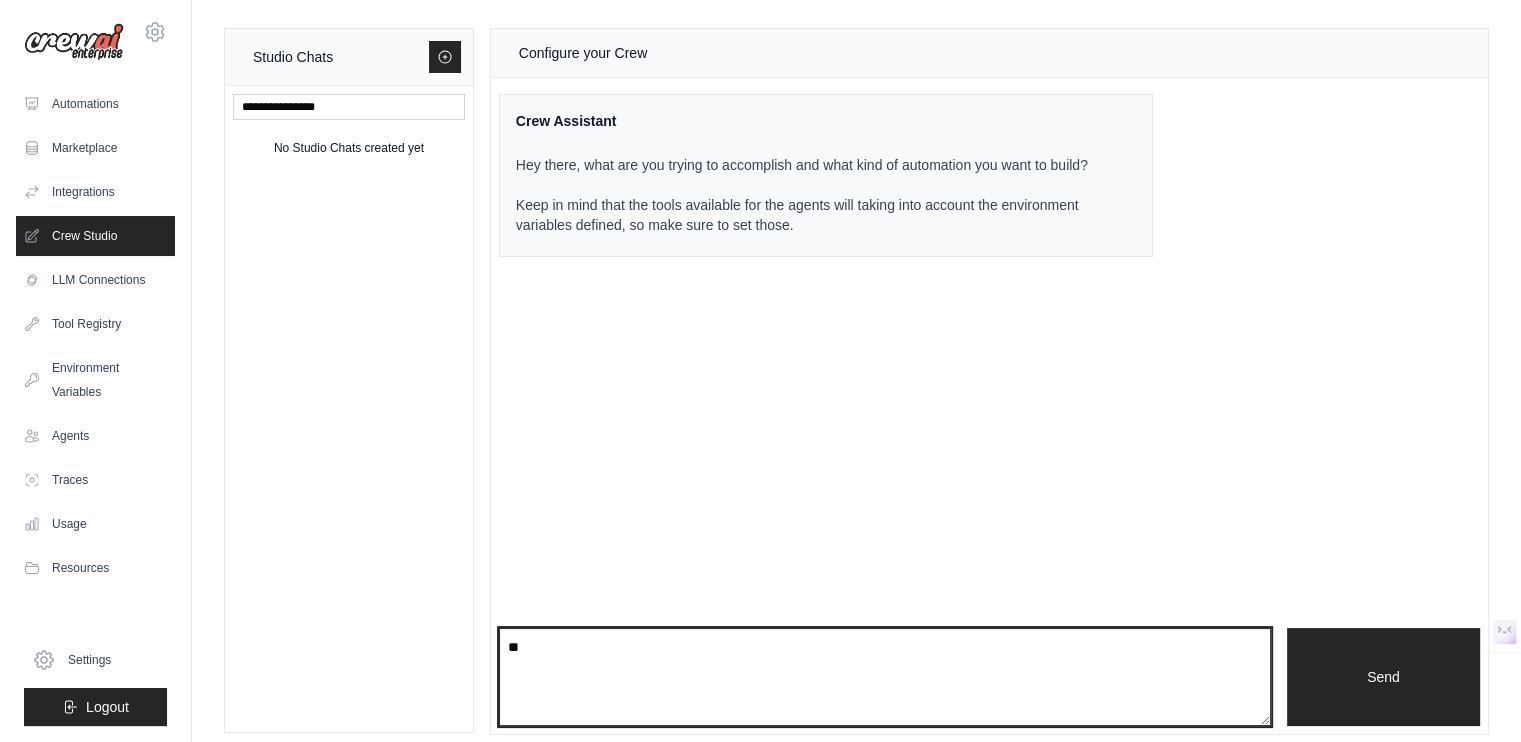 type on "*" 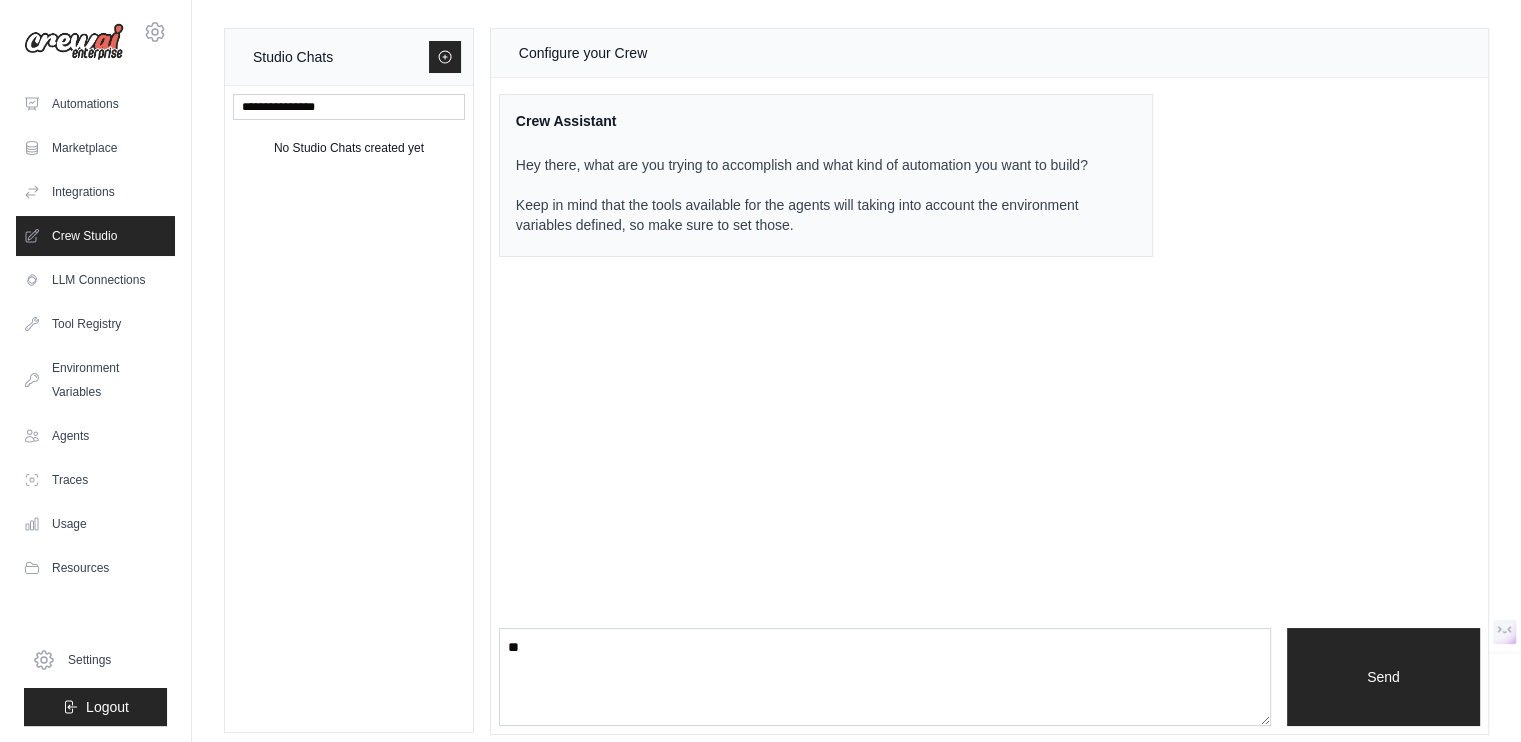 type 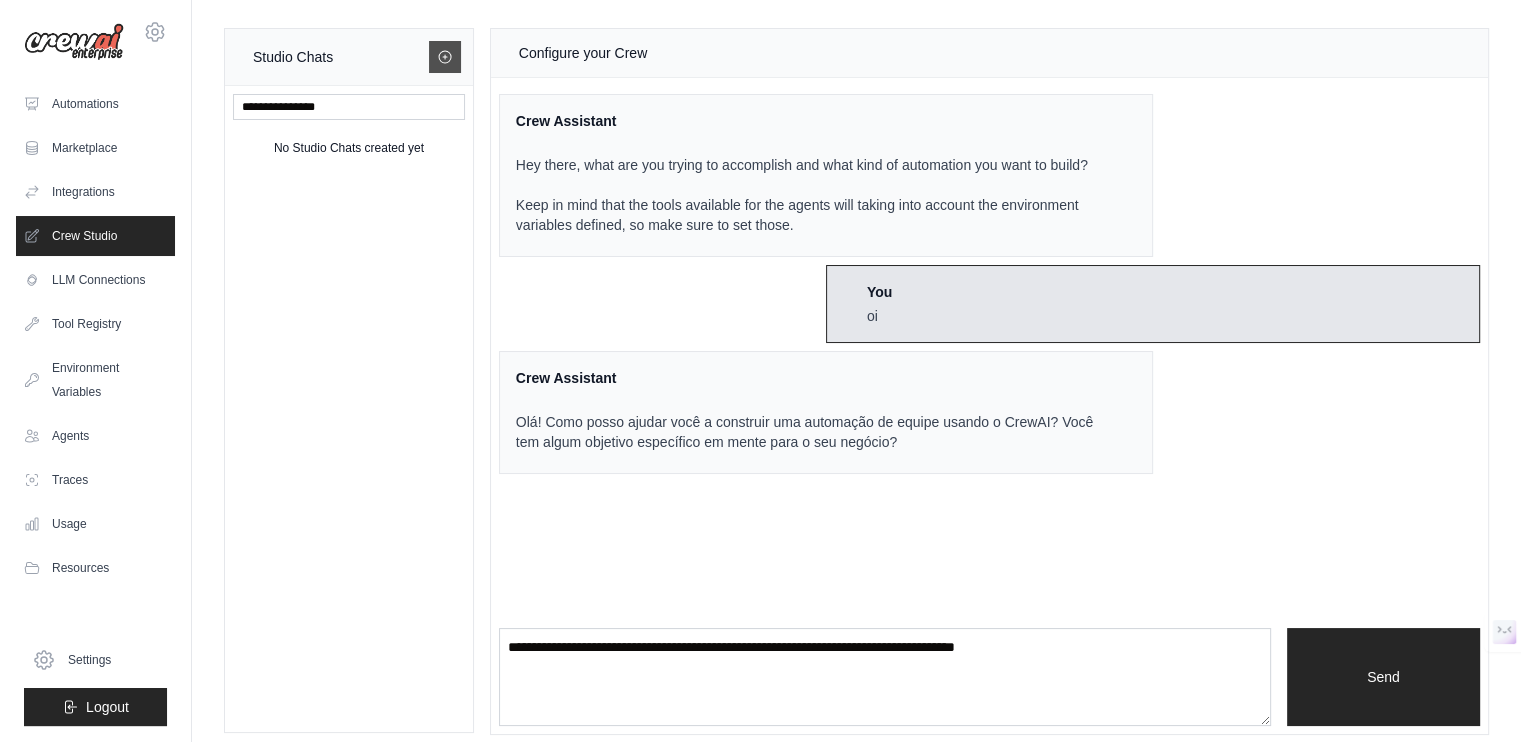 click 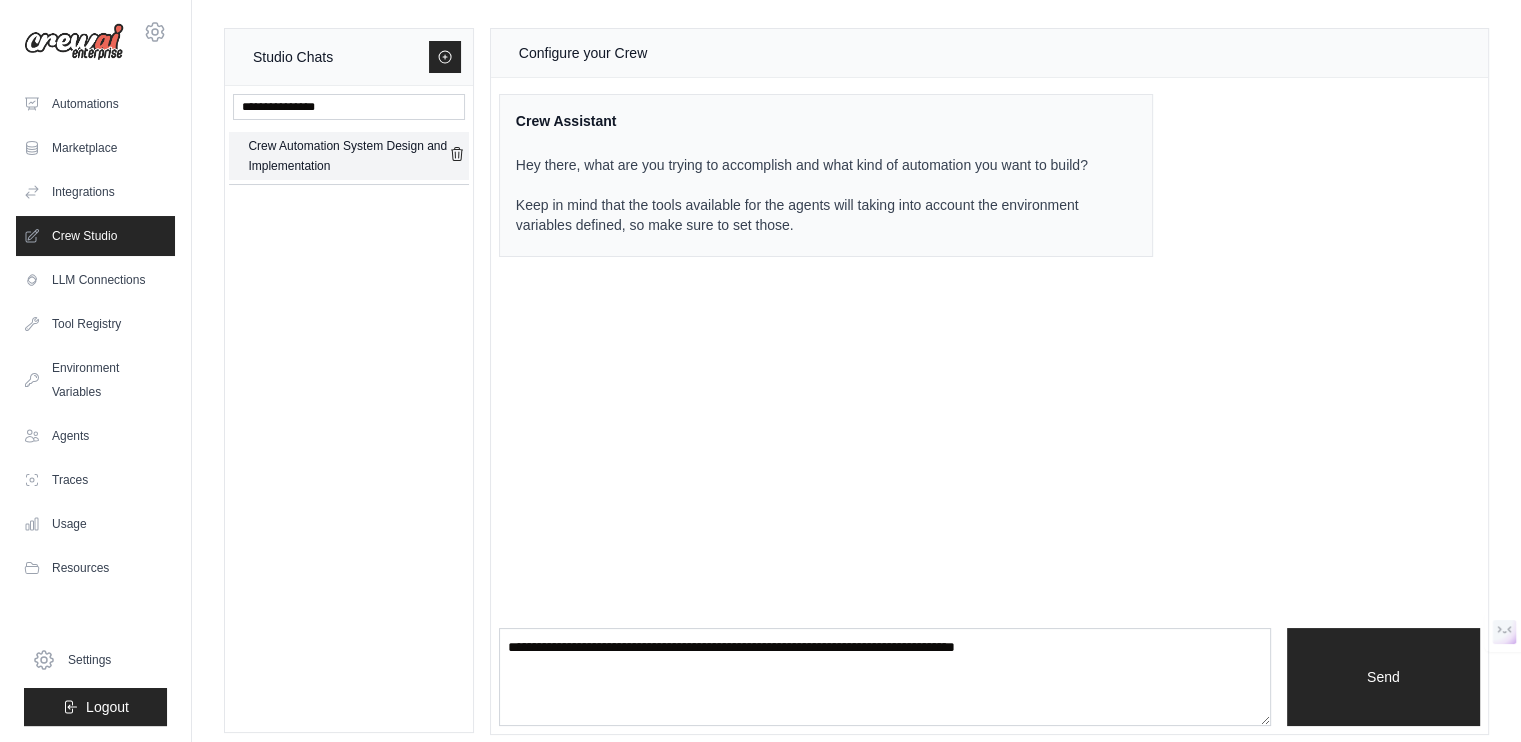 click on "Crew Automation System Design and Implementation" at bounding box center (348, 156) 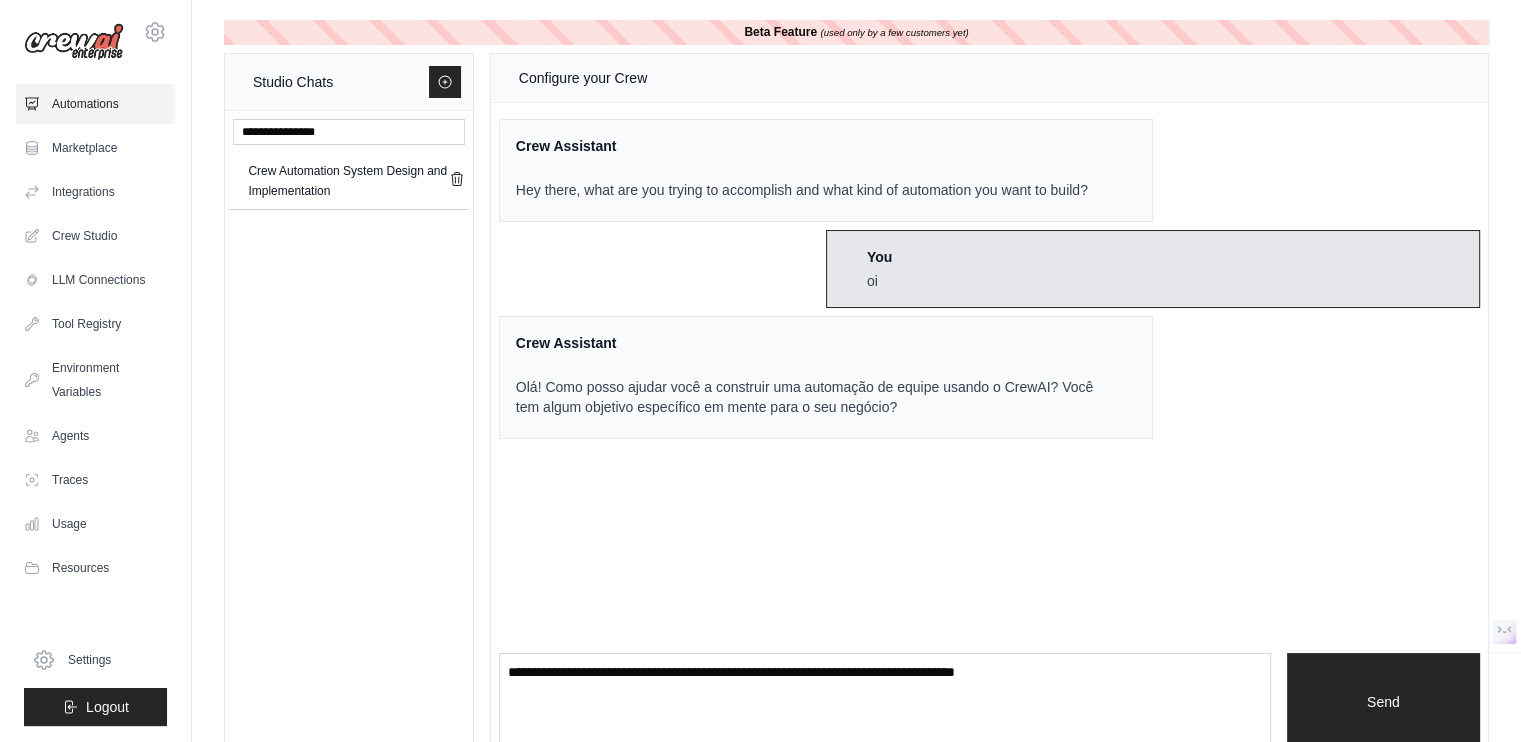 click on "Automations" at bounding box center [95, 104] 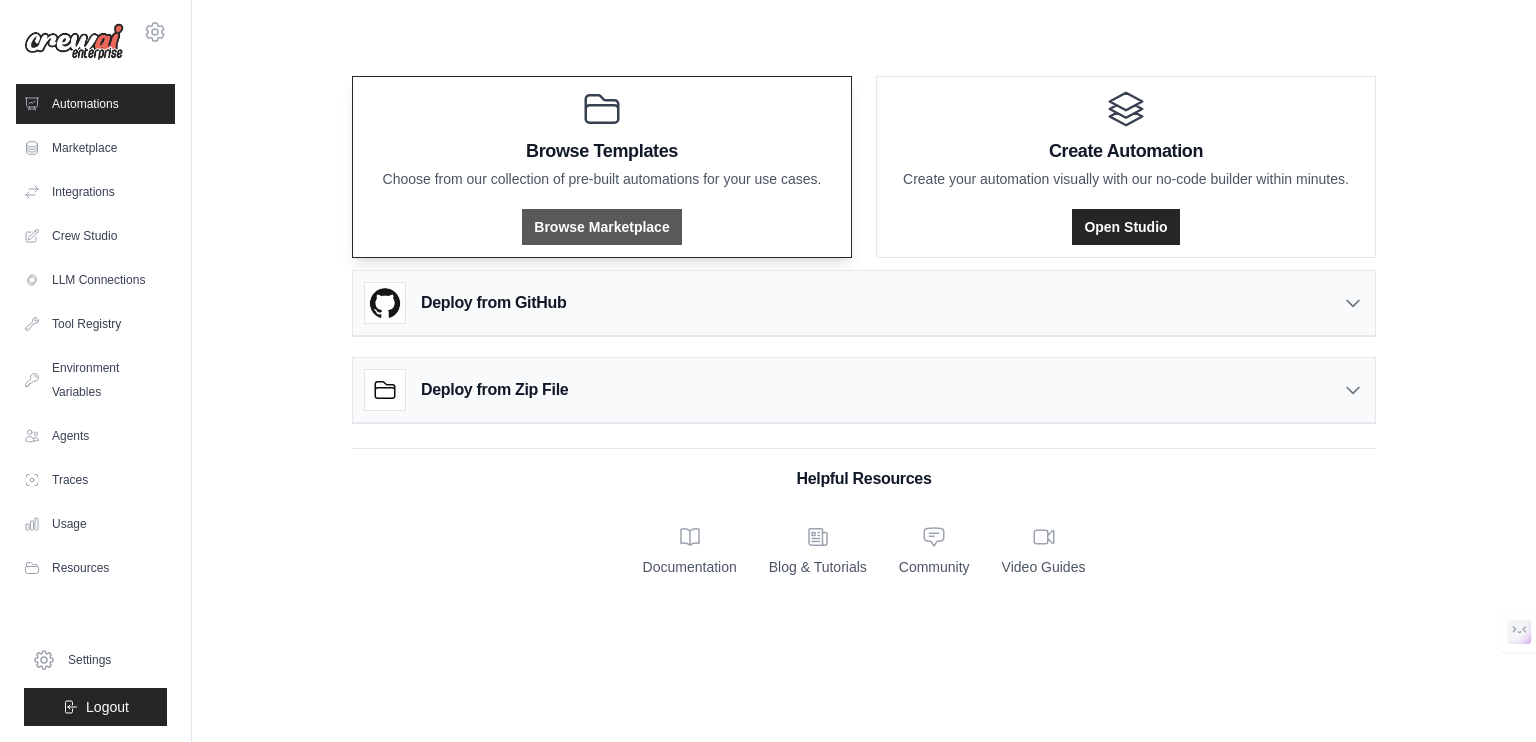 click on "Browse Marketplace" at bounding box center (601, 227) 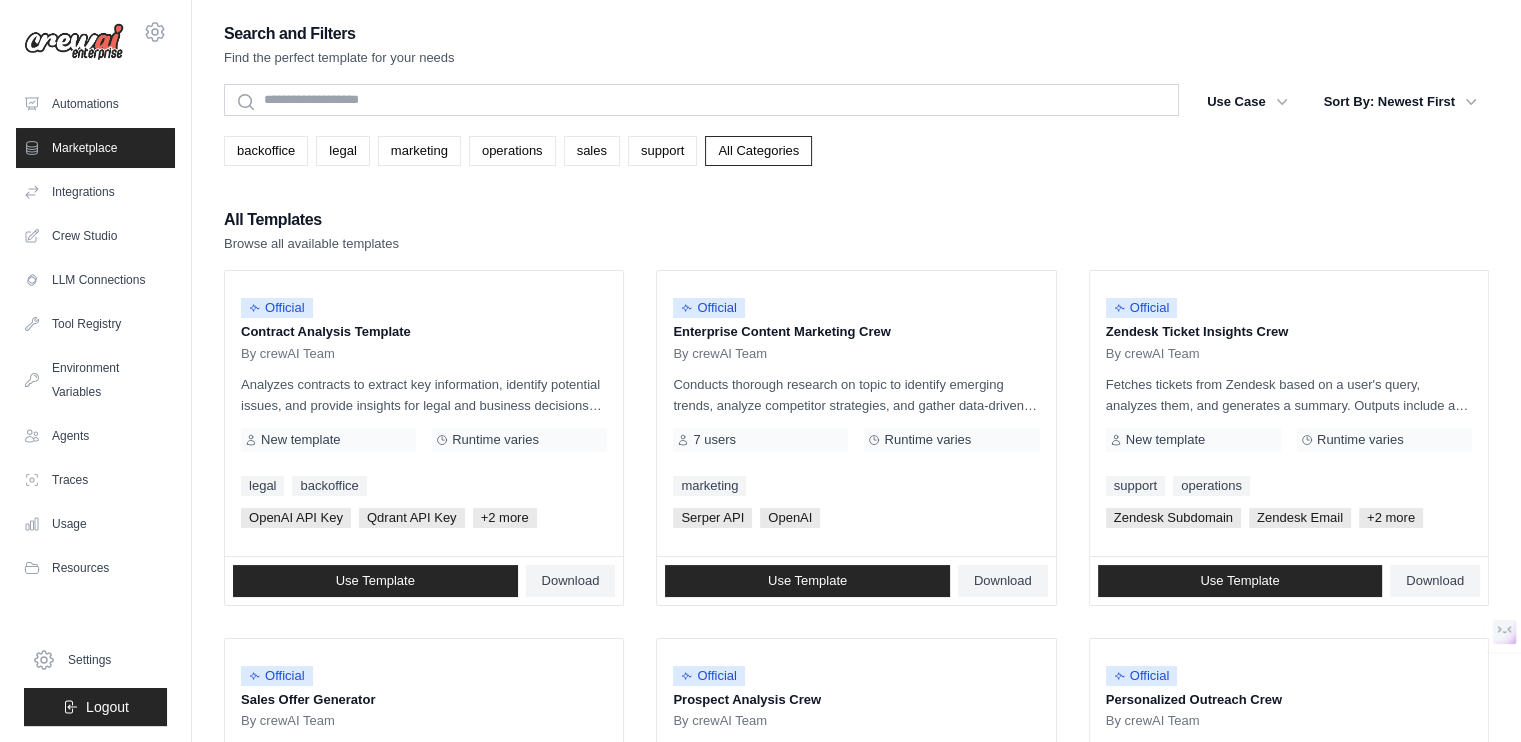 click on "All Templates
Browse all available templates" at bounding box center [856, 230] 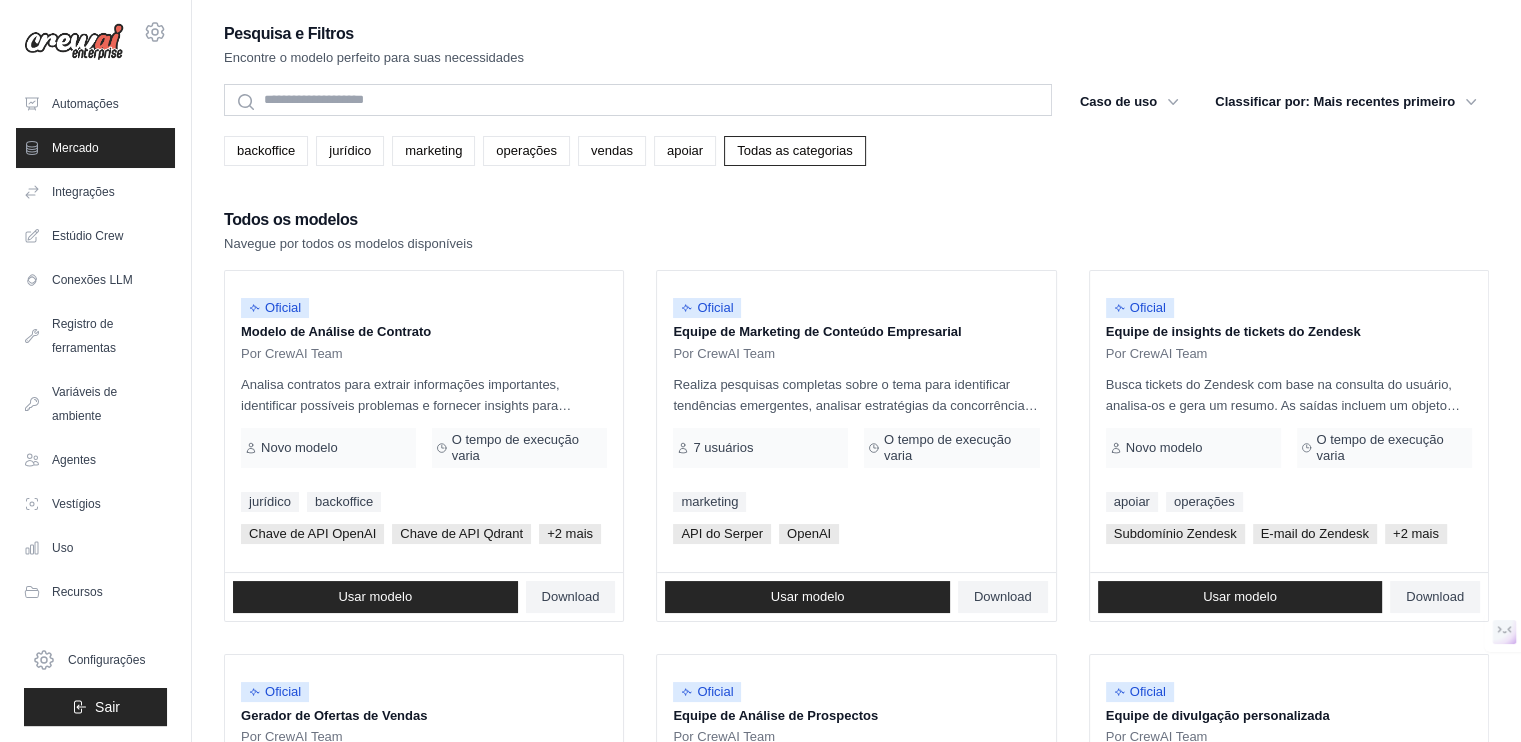 click on "Todos os modelos
Navegue por todos os modelos disponíveis" at bounding box center (856, 230) 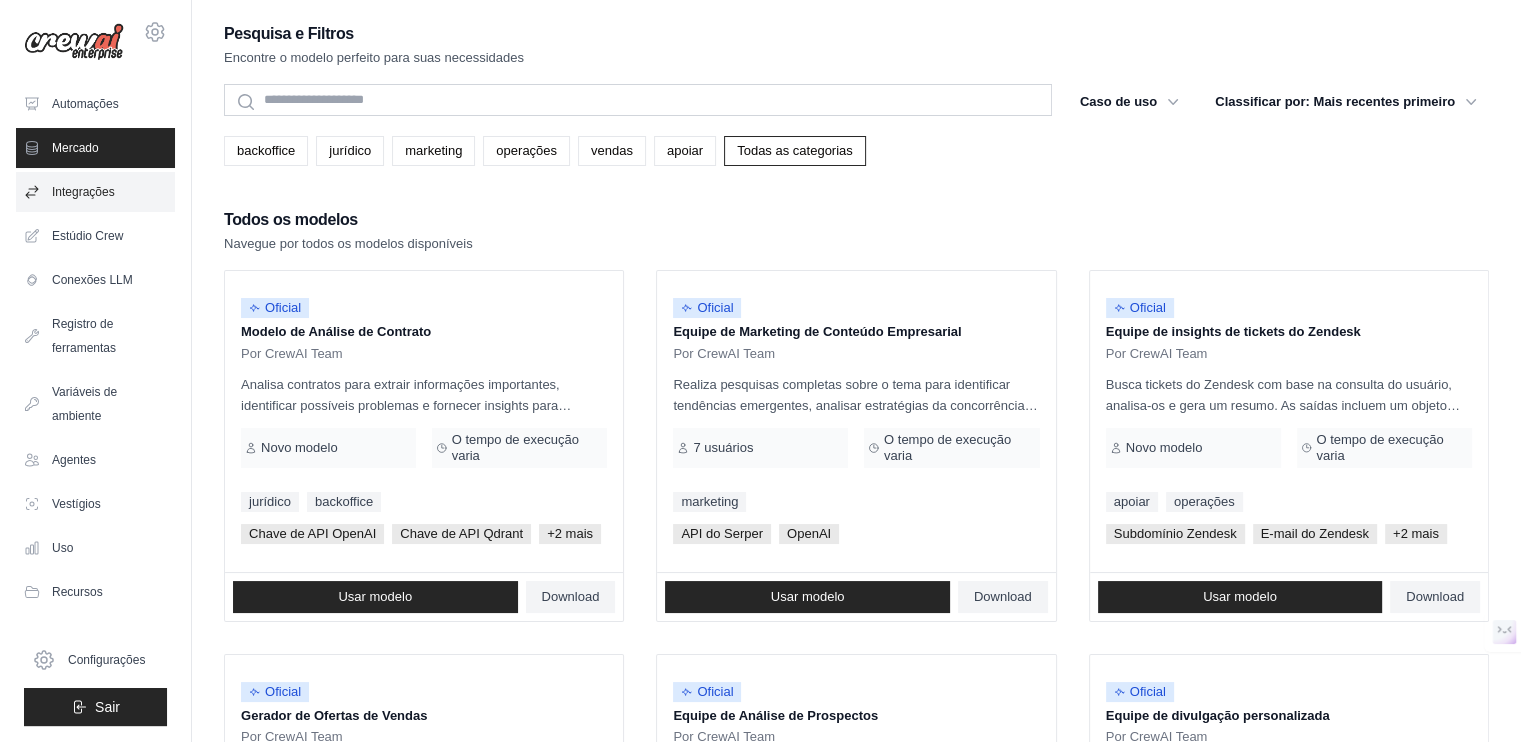 click on "Integrações" at bounding box center [83, 192] 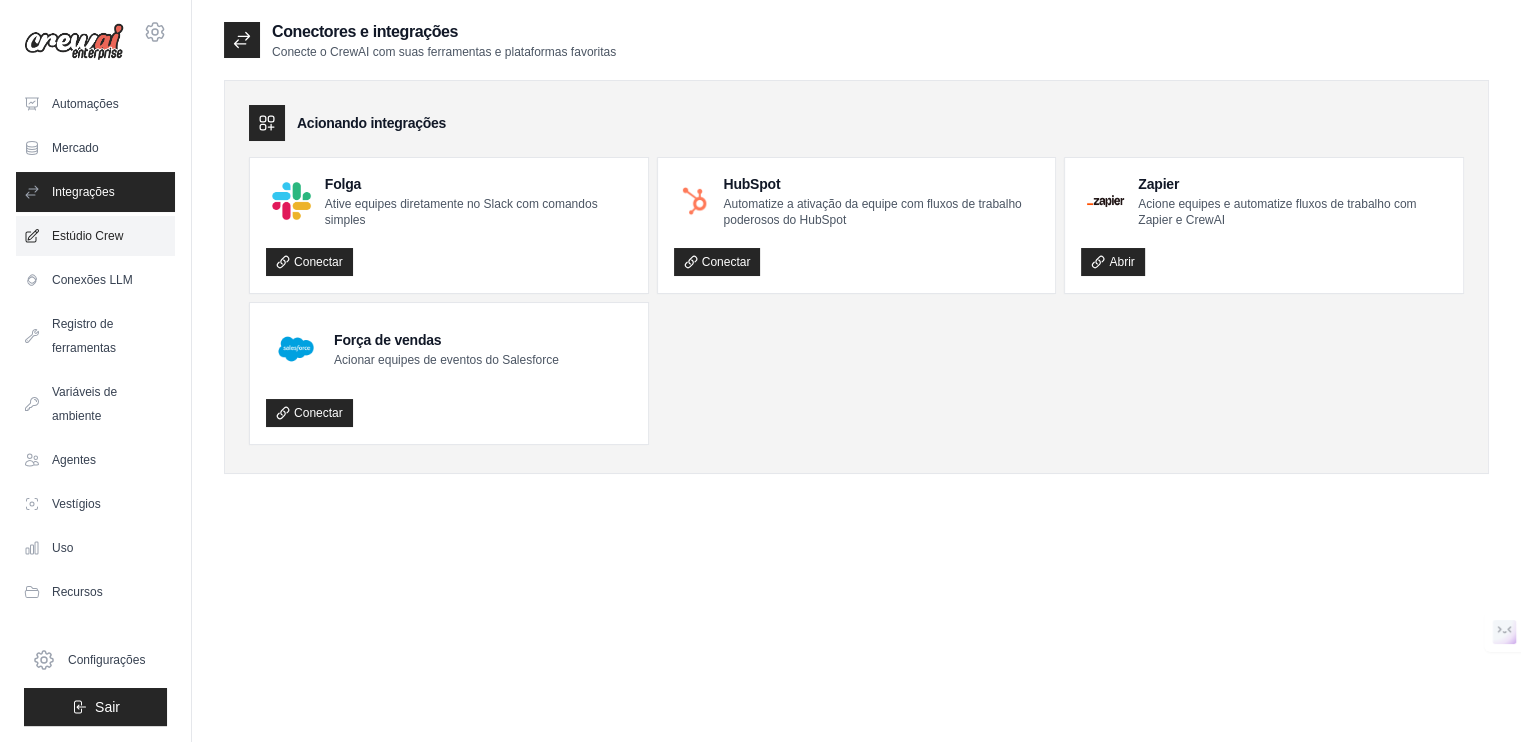 click on "Estúdio Crew" at bounding box center (87, 236) 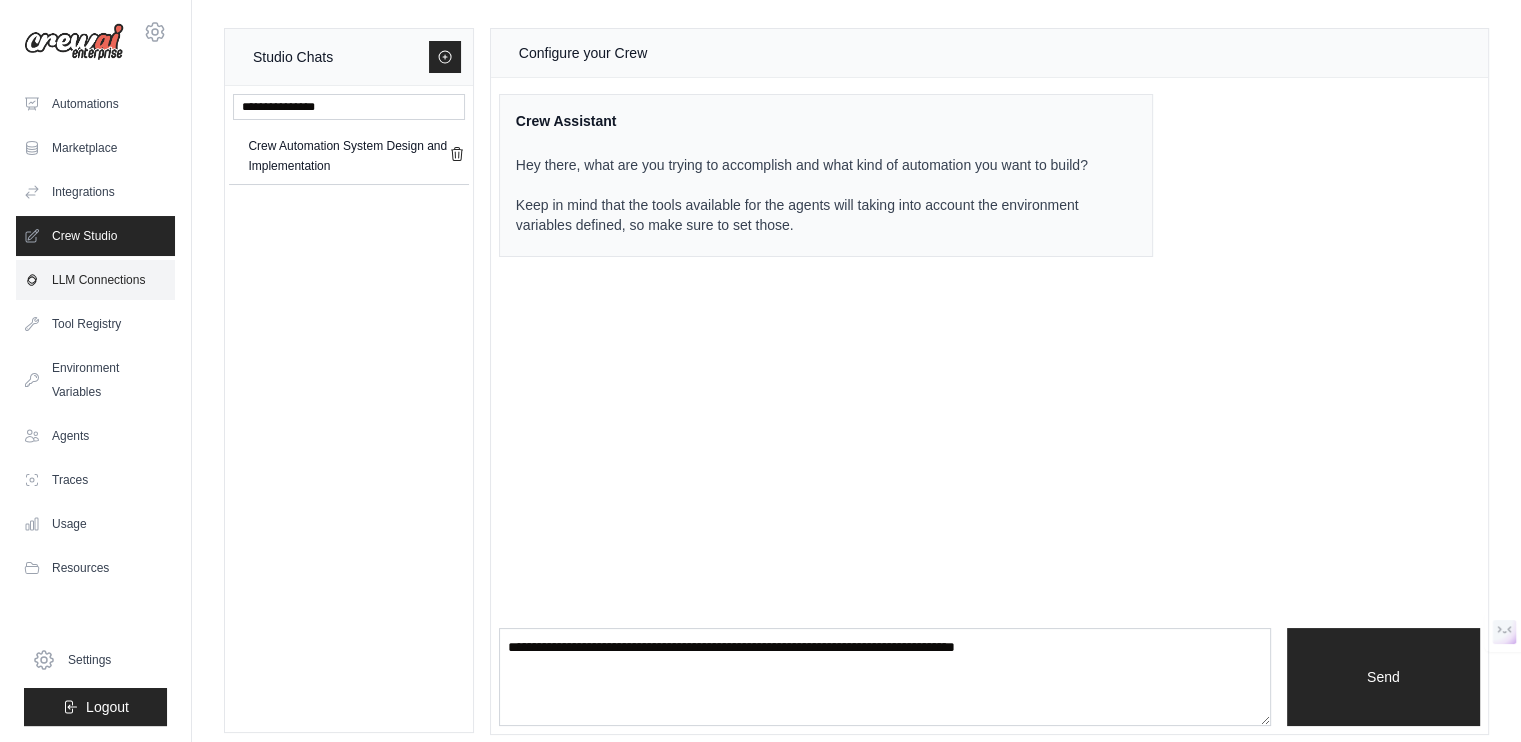 click on "LLM Connections" at bounding box center [95, 280] 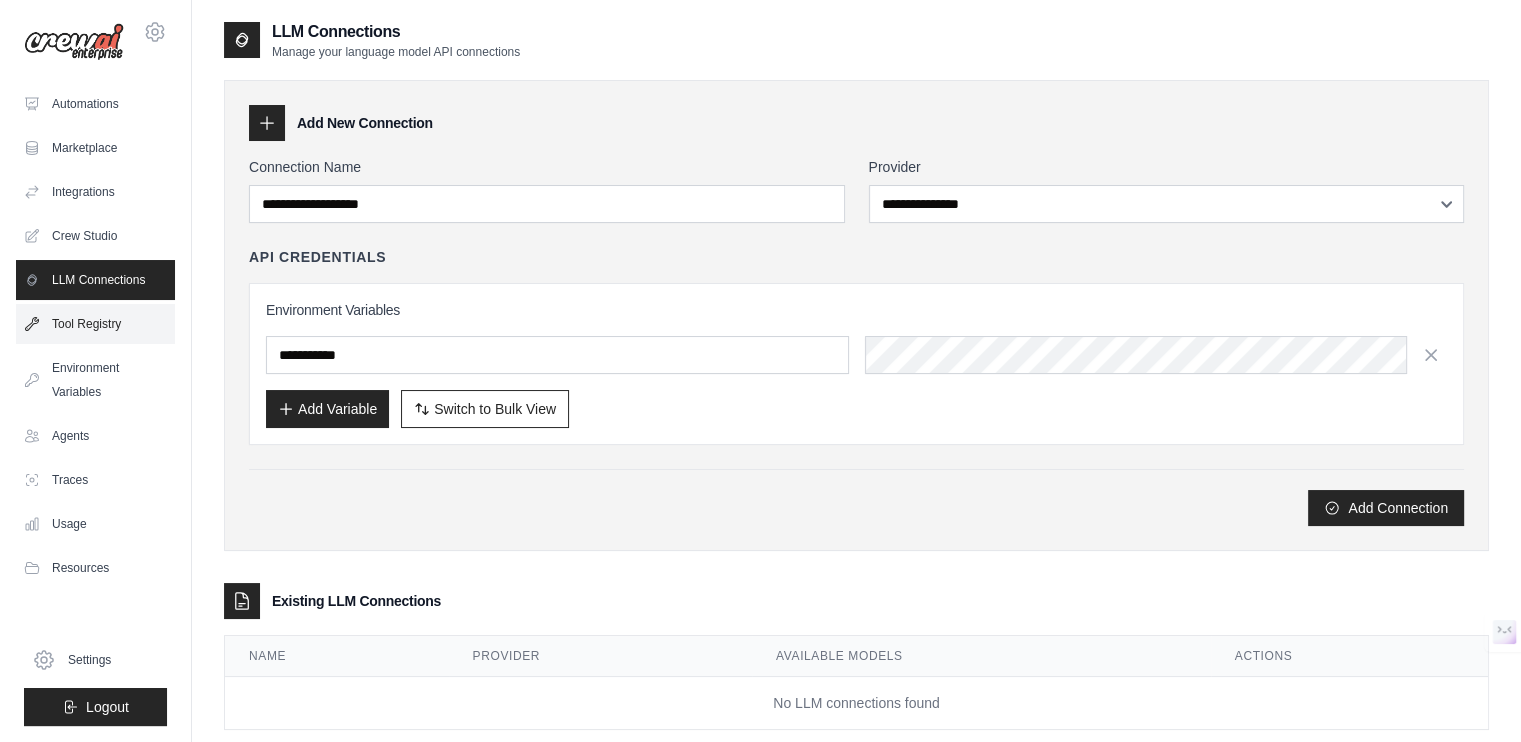 click on "Tool Registry" at bounding box center (95, 324) 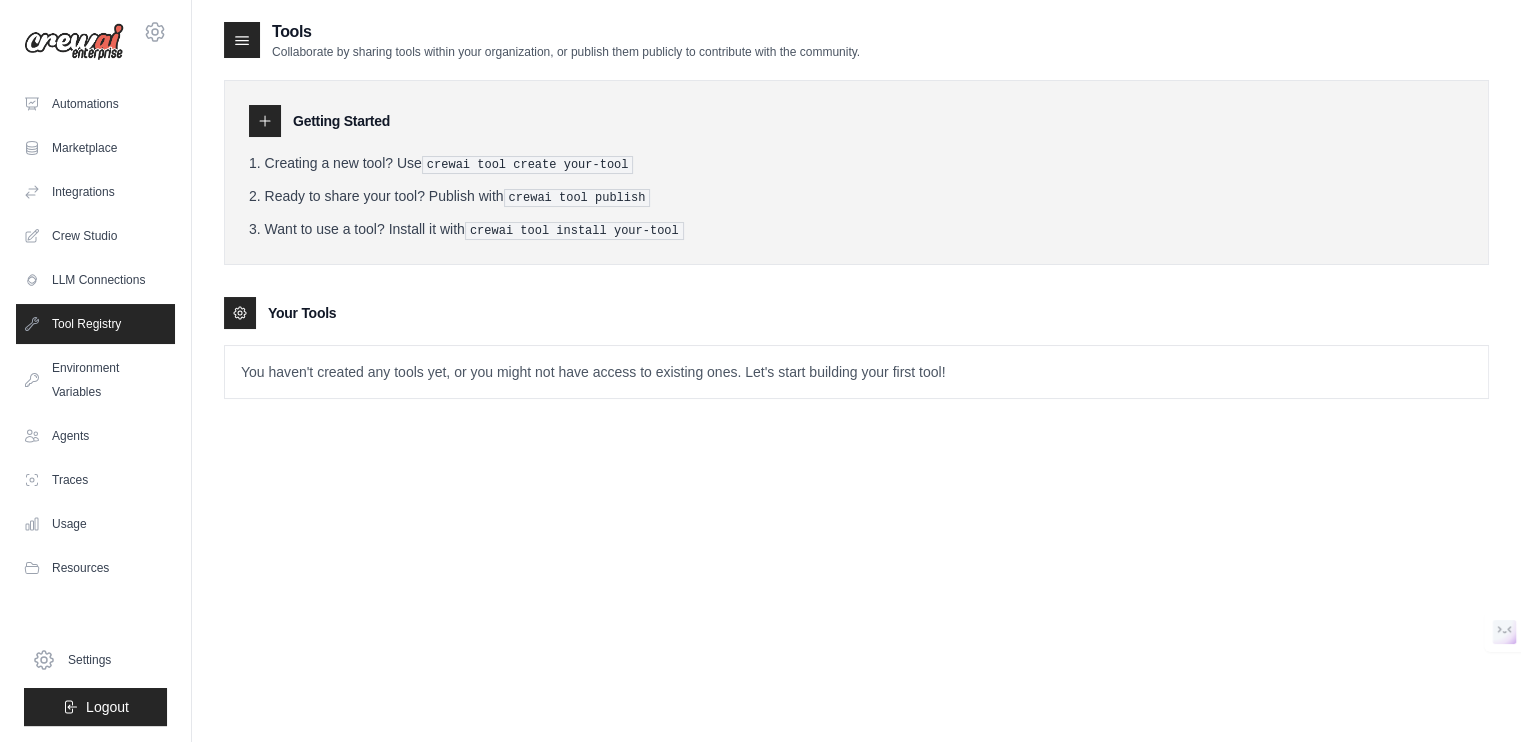 click on "You haven't created any tools yet, or you might not have access to
existing ones. Let's start building your first tool!" at bounding box center (856, 372) 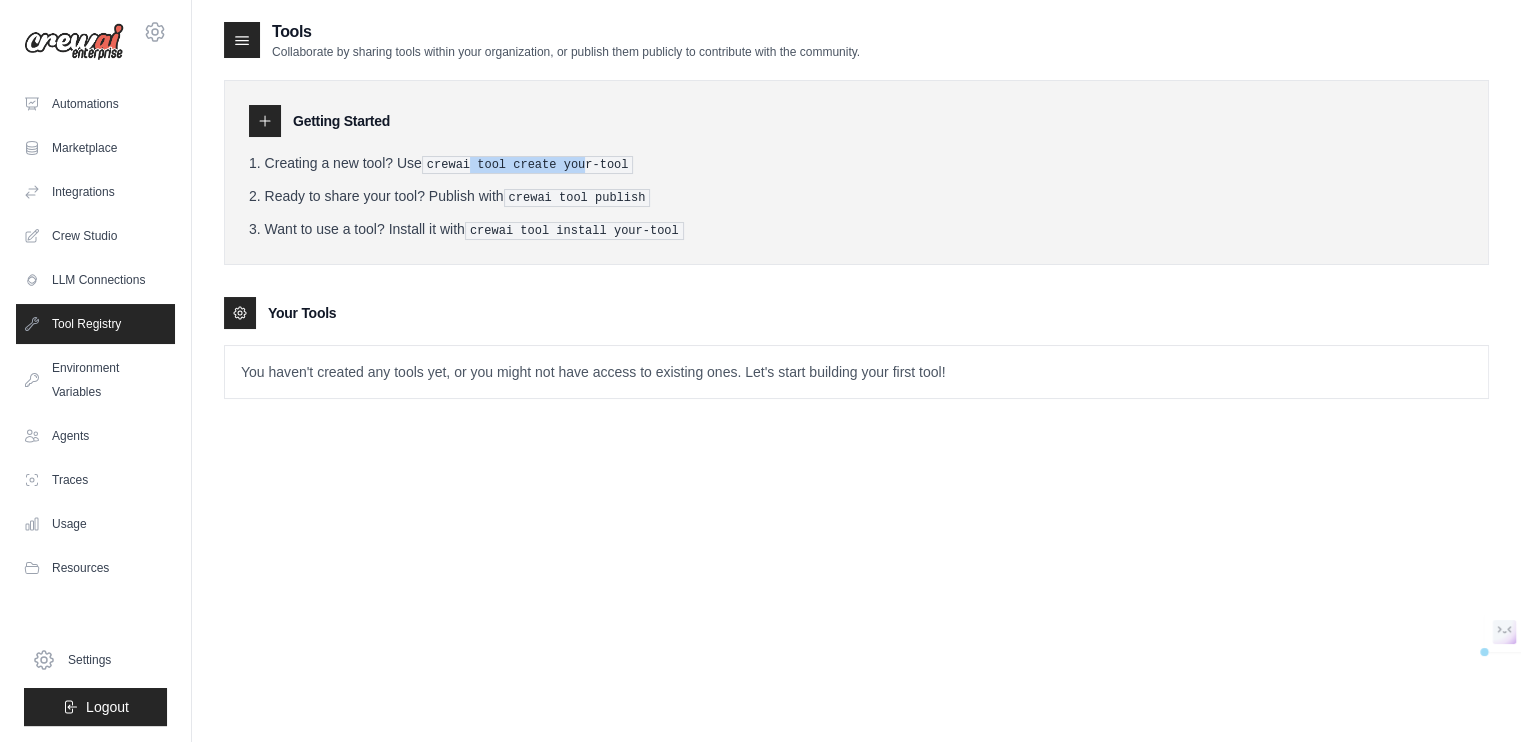 drag, startPoint x: 471, startPoint y: 159, endPoint x: 582, endPoint y: 159, distance: 111 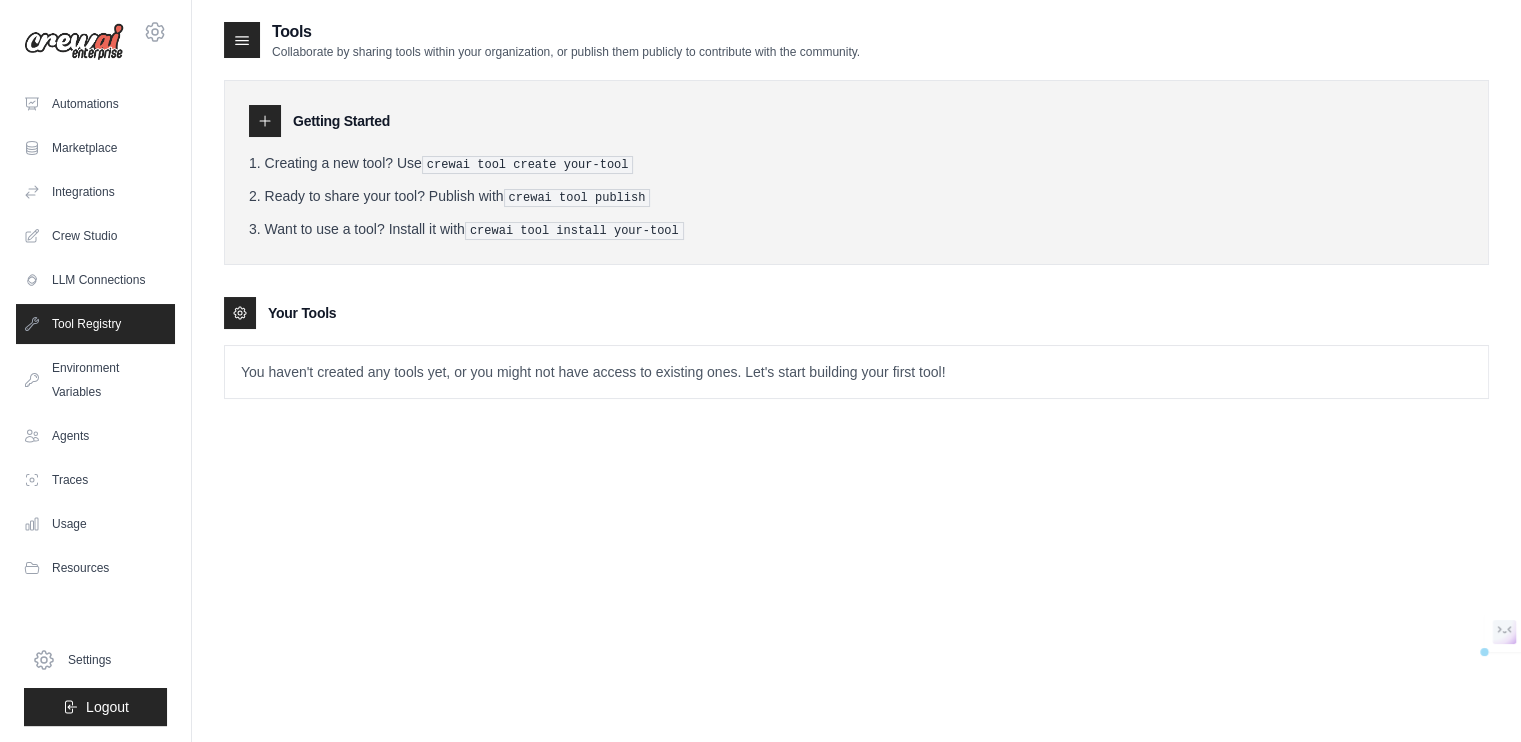 drag, startPoint x: 588, startPoint y: 156, endPoint x: 495, endPoint y: 179, distance: 95.80188 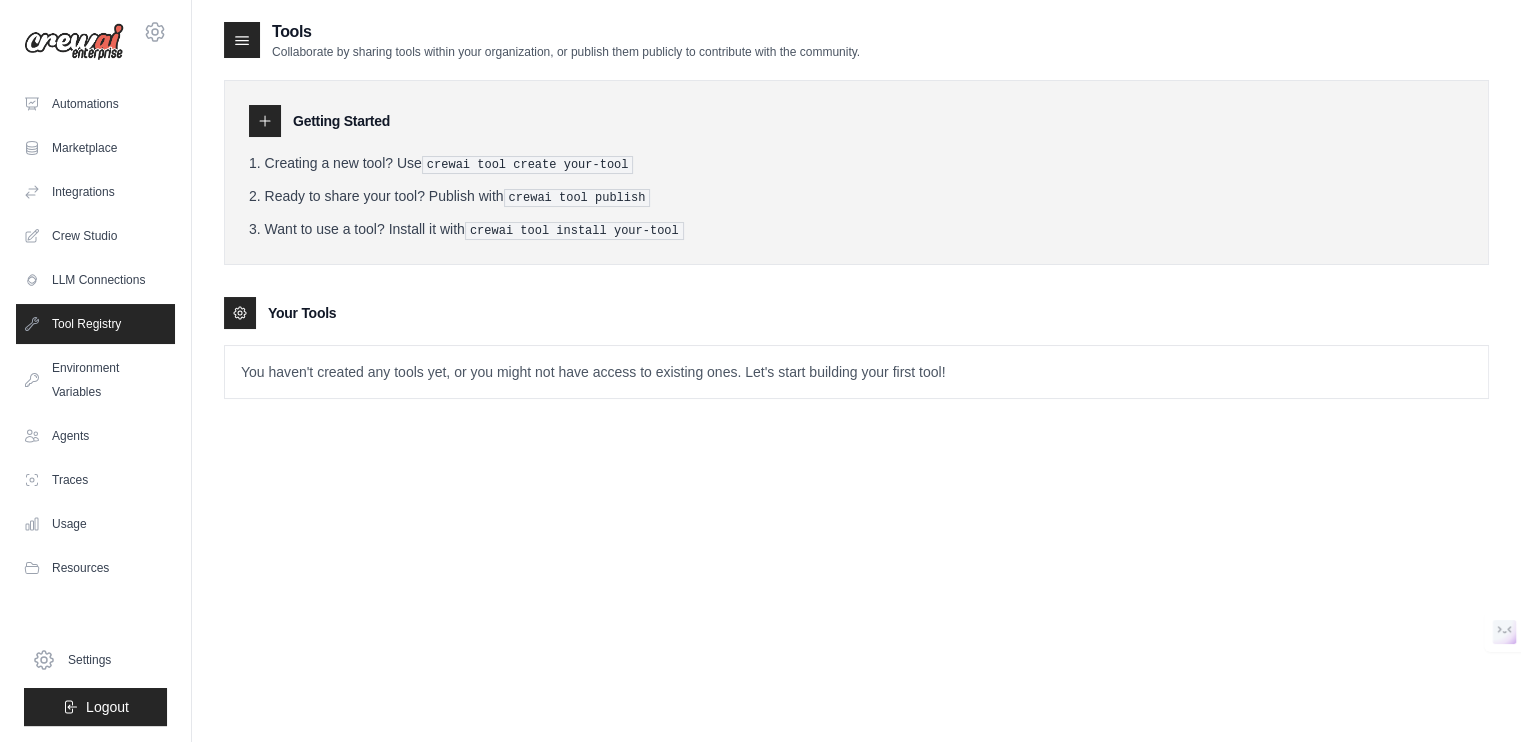 drag, startPoint x: 271, startPoint y: 158, endPoint x: 464, endPoint y: 353, distance: 274.36108 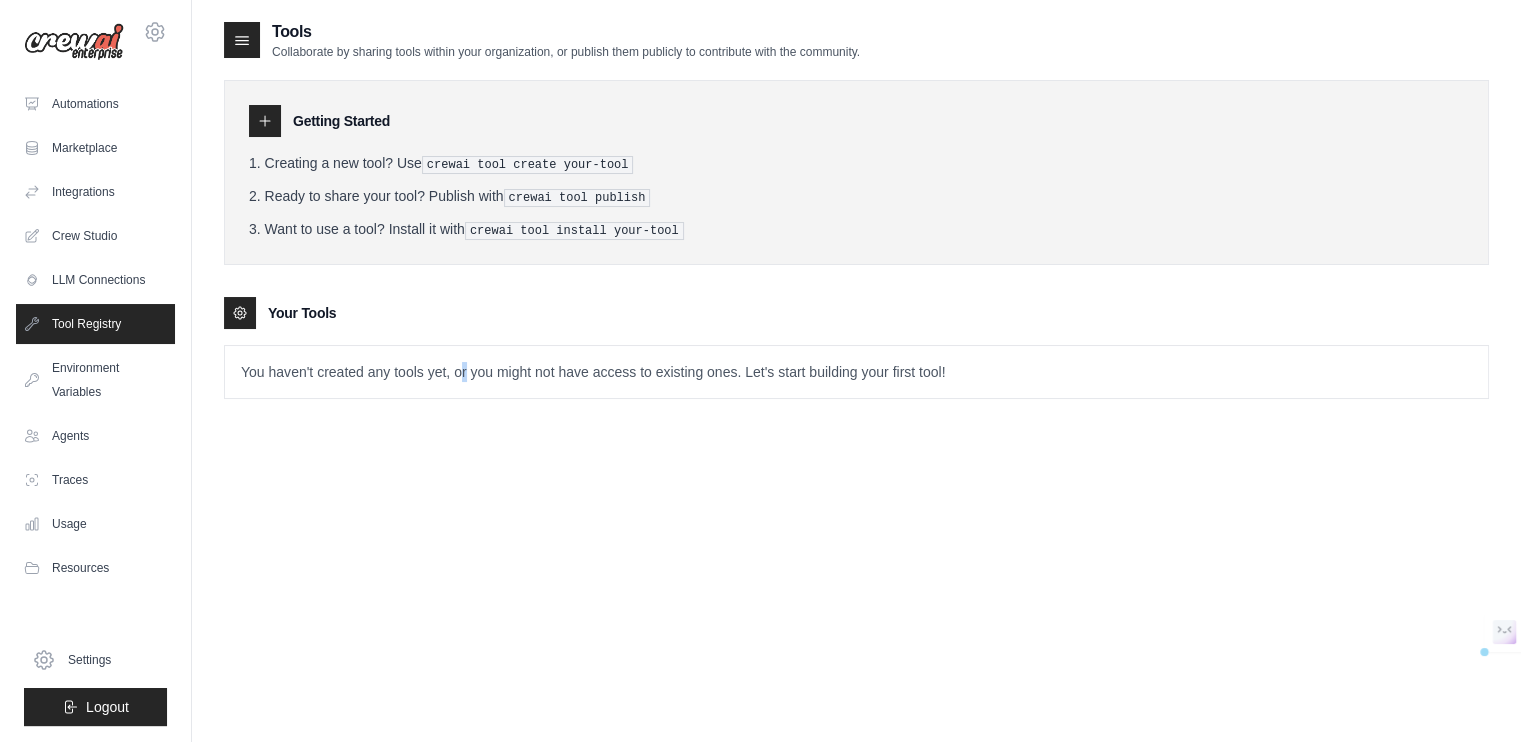 click on "You haven't created any tools yet, or you might not have access to
existing ones. Let's start building your first tool!" at bounding box center (856, 372) 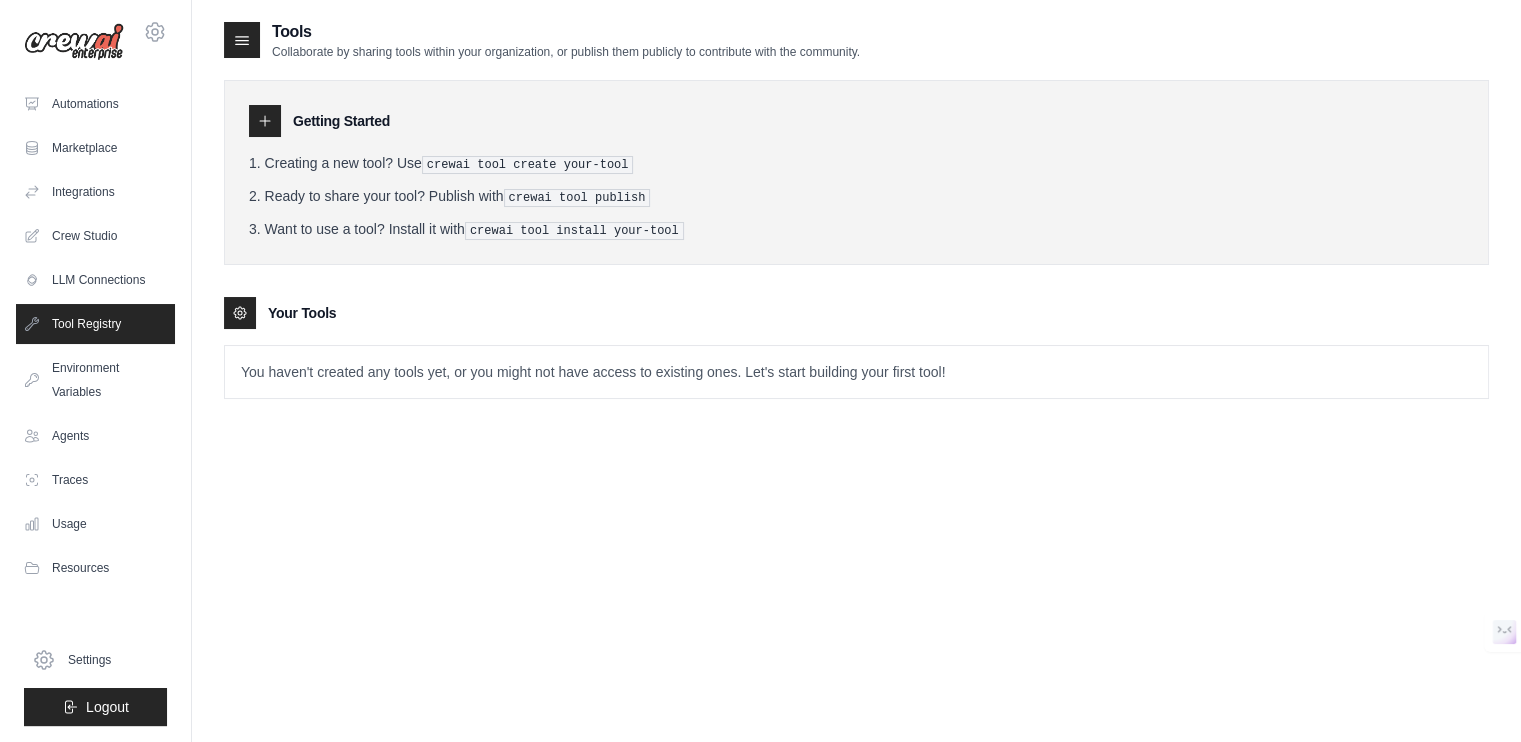 click on "You haven't created any tools yet, or you might not have access to
existing ones. Let's start building your first tool!" at bounding box center (856, 372) 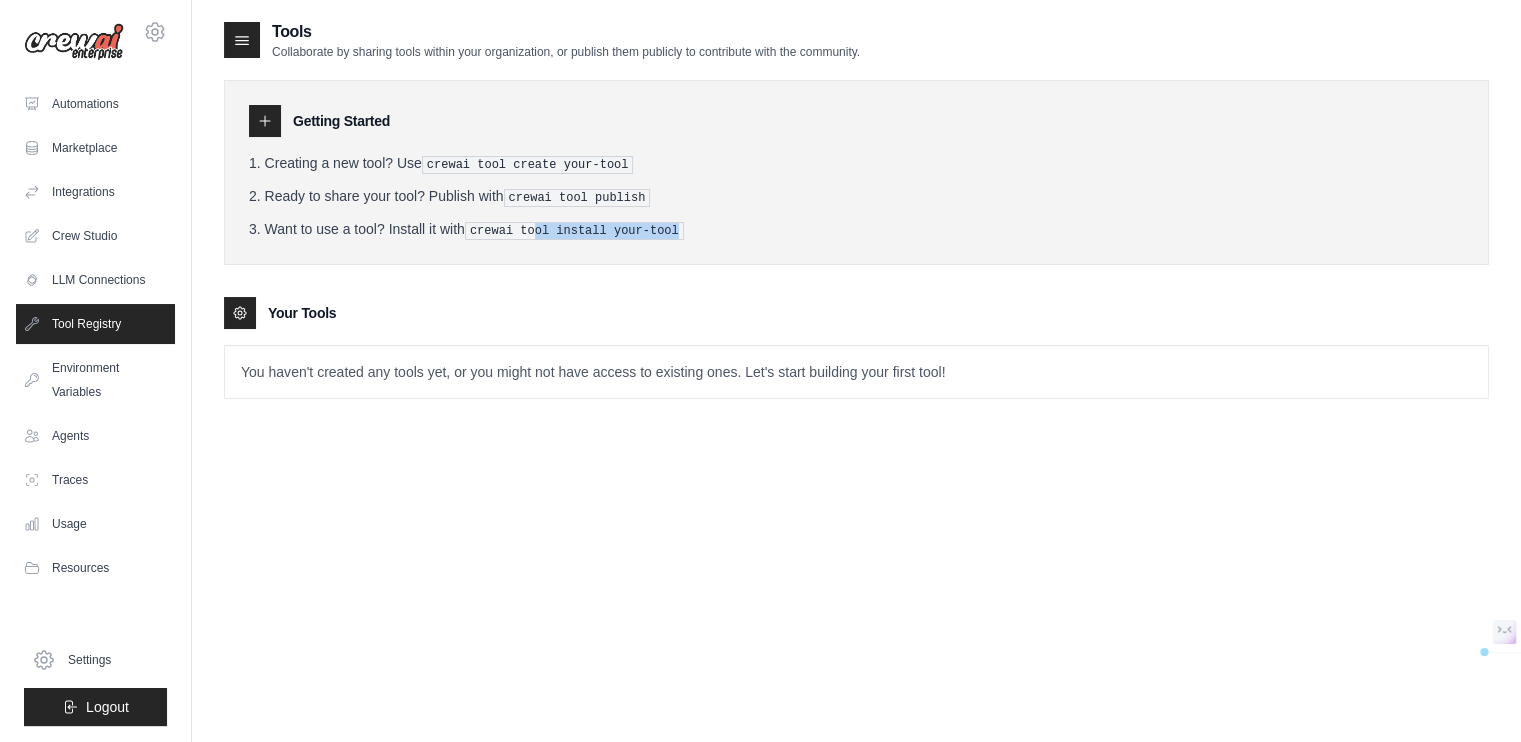 drag, startPoint x: 519, startPoint y: 243, endPoint x: 535, endPoint y: 193, distance: 52.49762 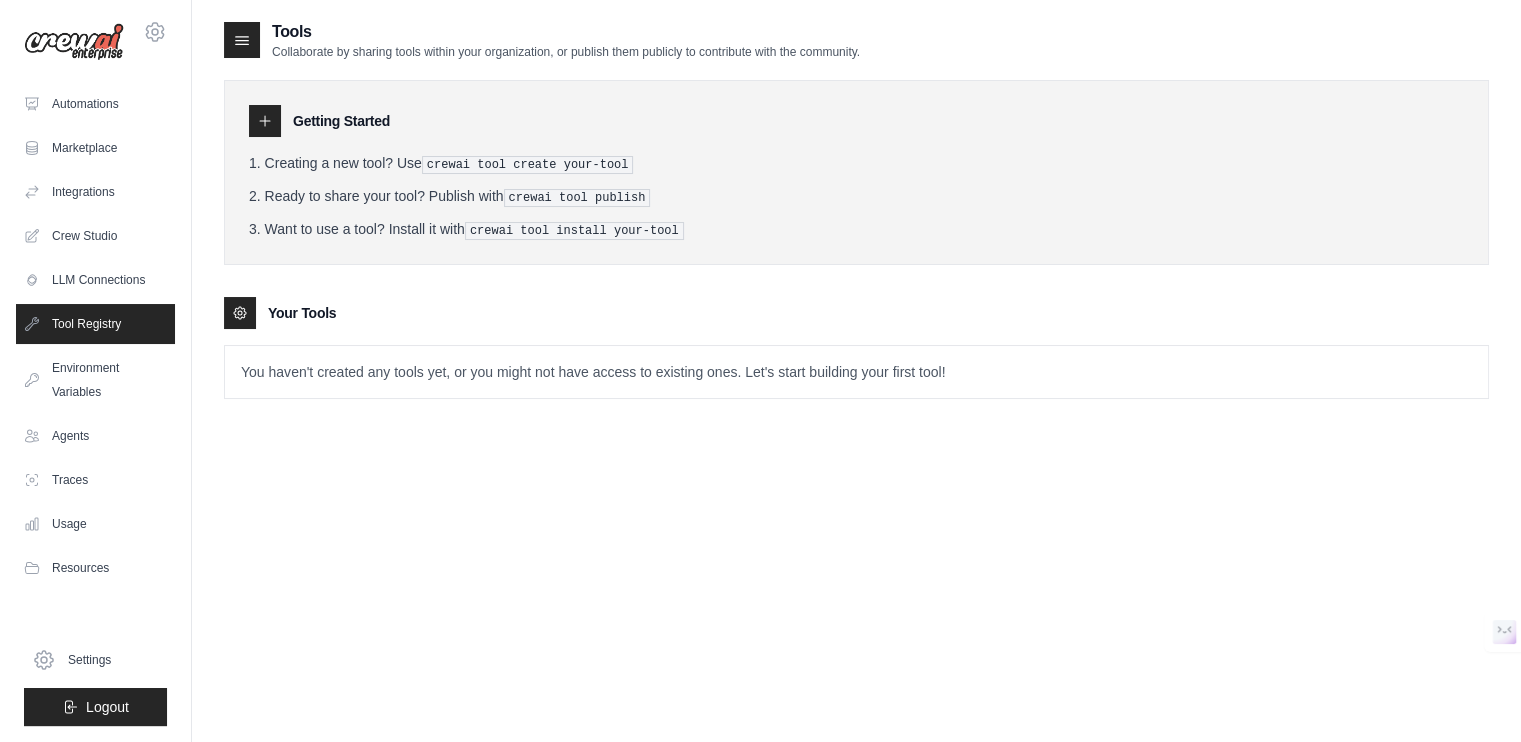drag, startPoint x: 535, startPoint y: 193, endPoint x: 525, endPoint y: 157, distance: 37.363083 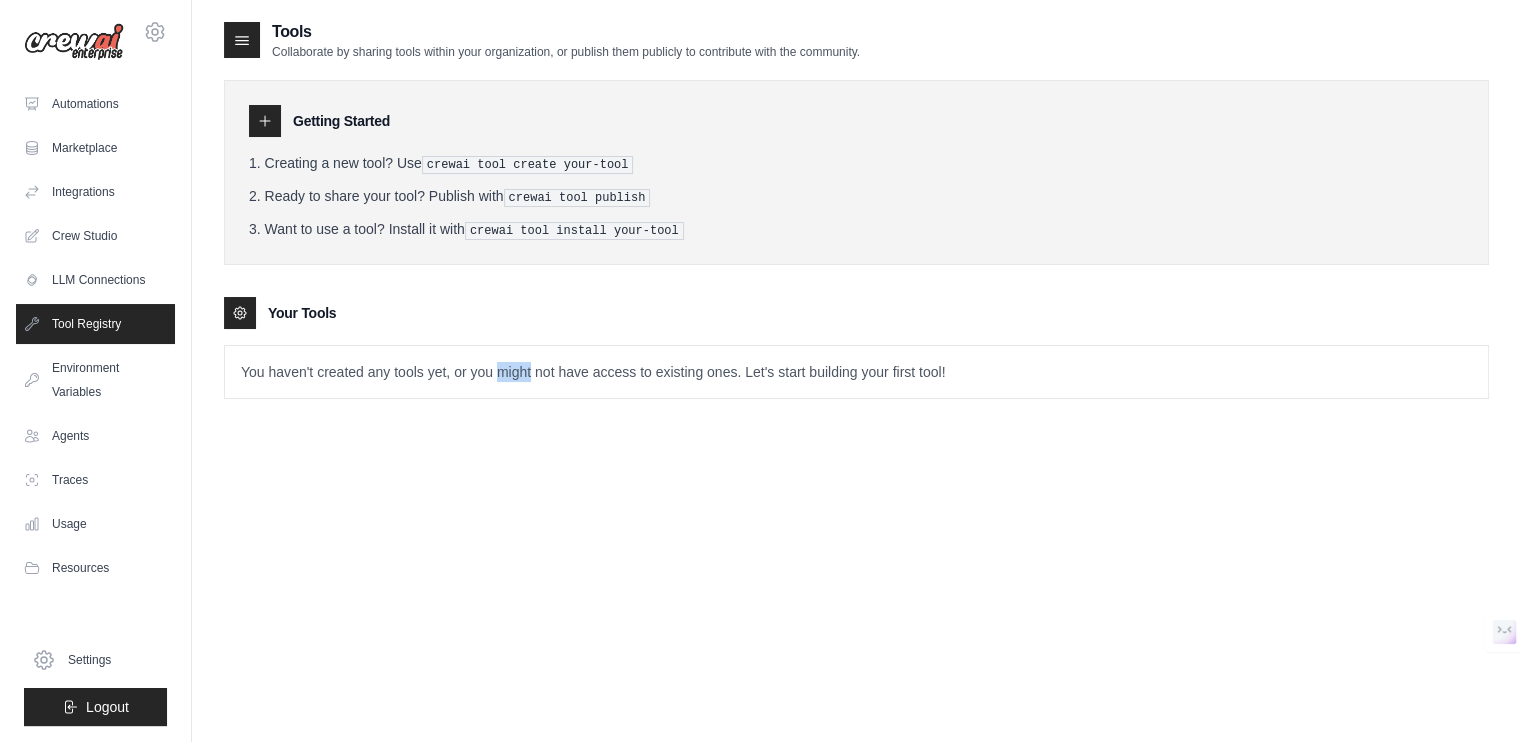 click on "You haven't created any tools yet, or you might not have access to
existing ones. Let's start building your first tool!" at bounding box center [856, 372] 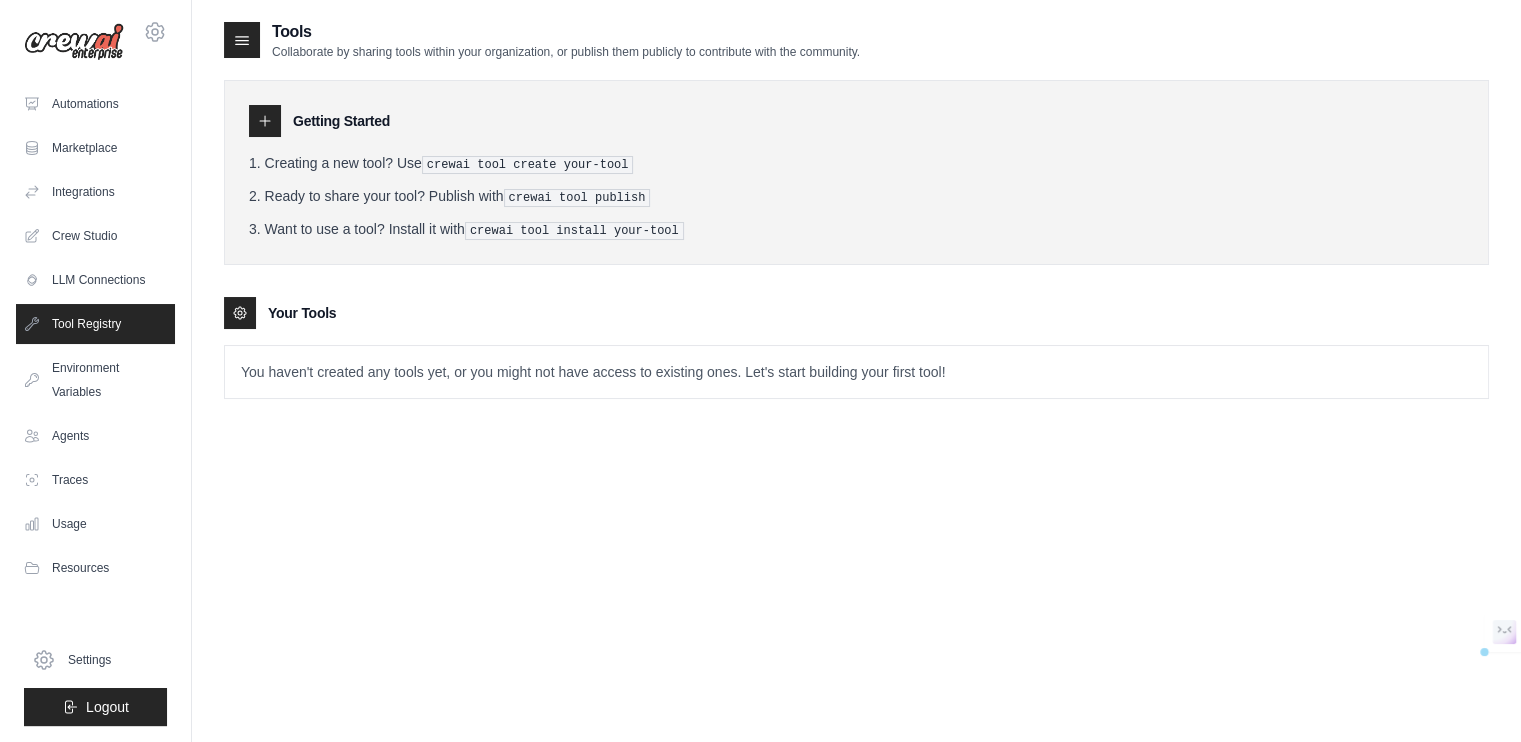 click on "Tools
Collaborate by sharing tools within your organization, or publish them
publicly to contribute with the community.
Getting Started
Creating a new tool? Use
crewai tool create your-tool
Ready to share your tool? Publish with
crewai tool publish
Want to use a tool? Install it with
crewai tool install your-tool
Your Tools" at bounding box center (856, 225) 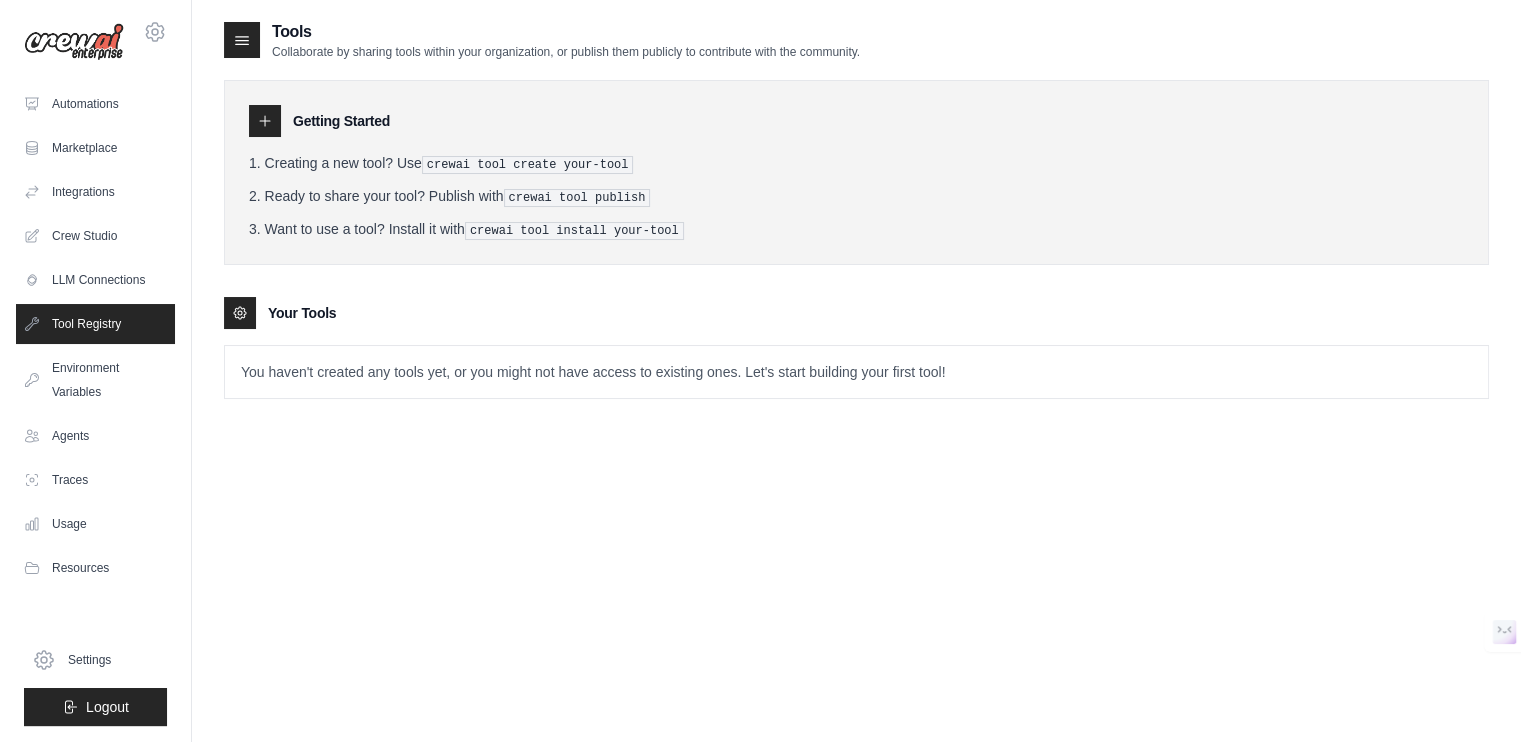 click on "You haven't created any tools yet, or you might not have access to
existing ones. Let's start building your first tool!" at bounding box center [856, 372] 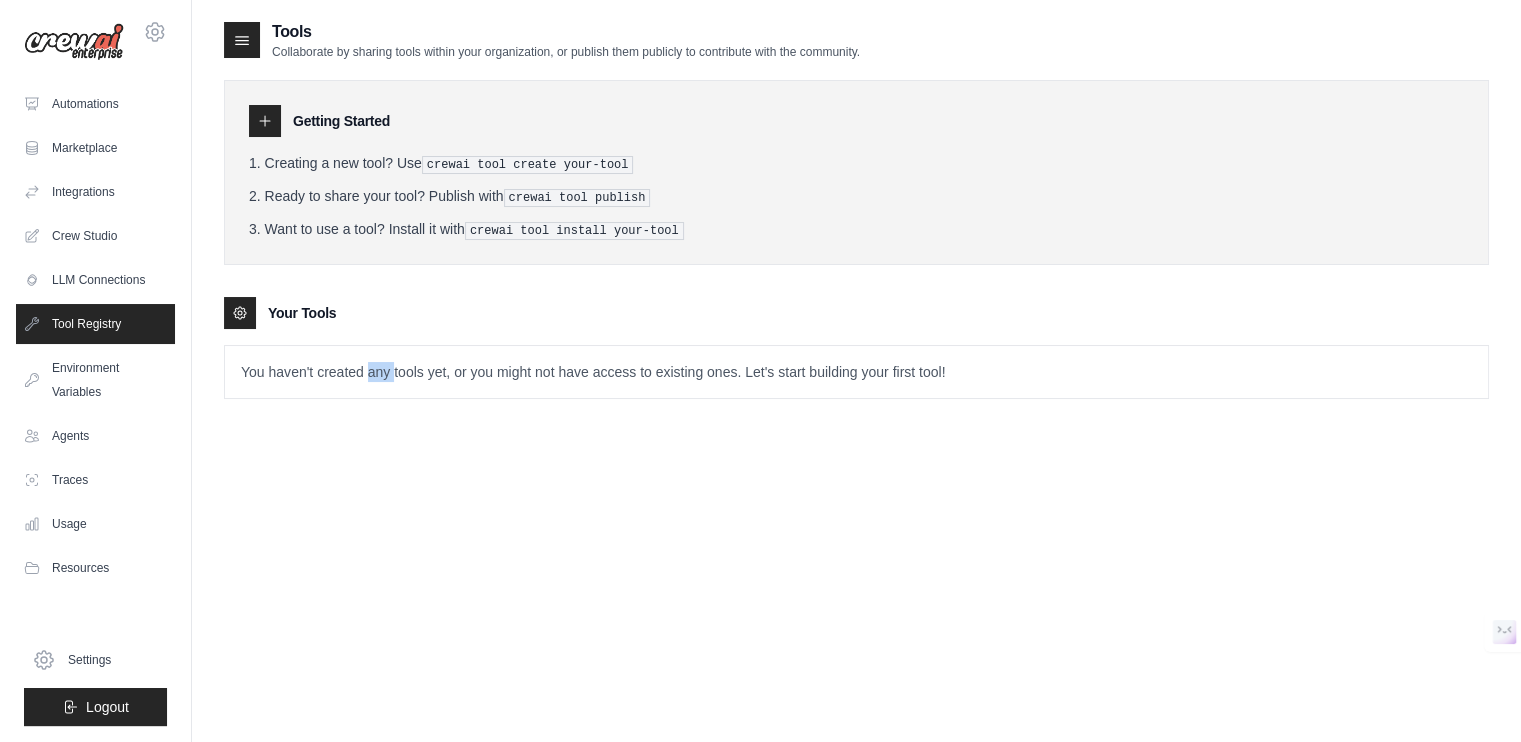 click on "You haven't created any tools yet, or you might not have access to
existing ones. Let's start building your first tool!" at bounding box center [856, 372] 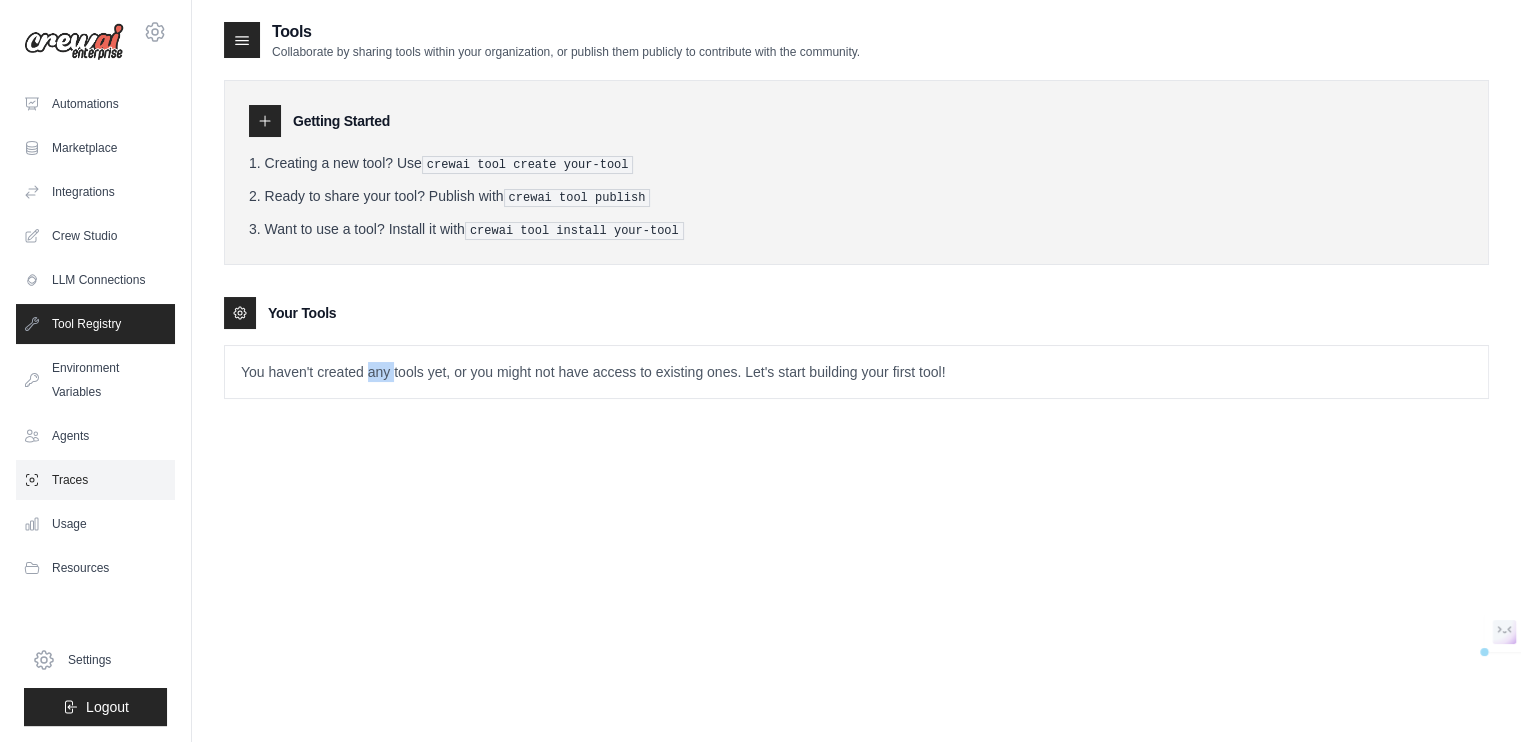 click on "Traces" at bounding box center [95, 480] 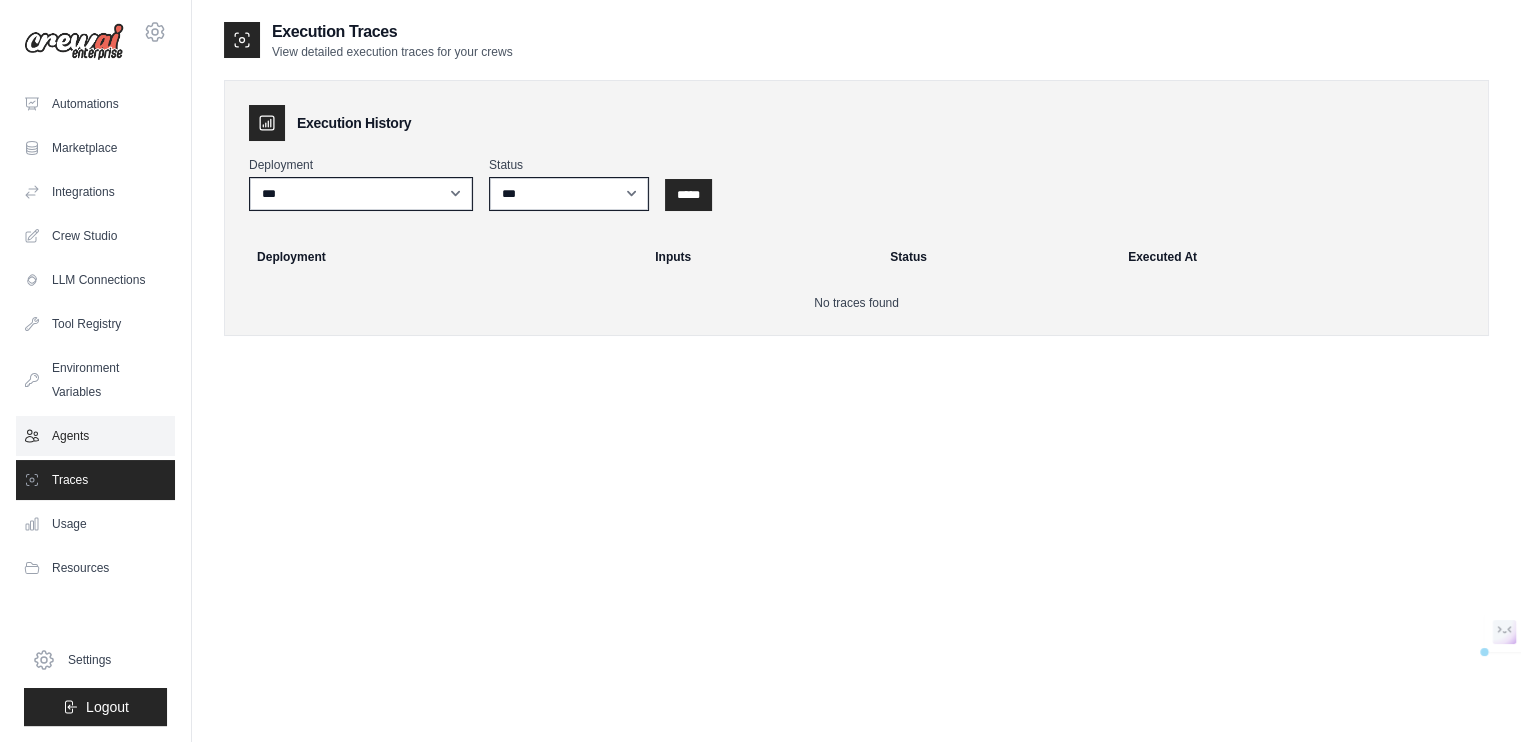 click on "Agents" at bounding box center [95, 436] 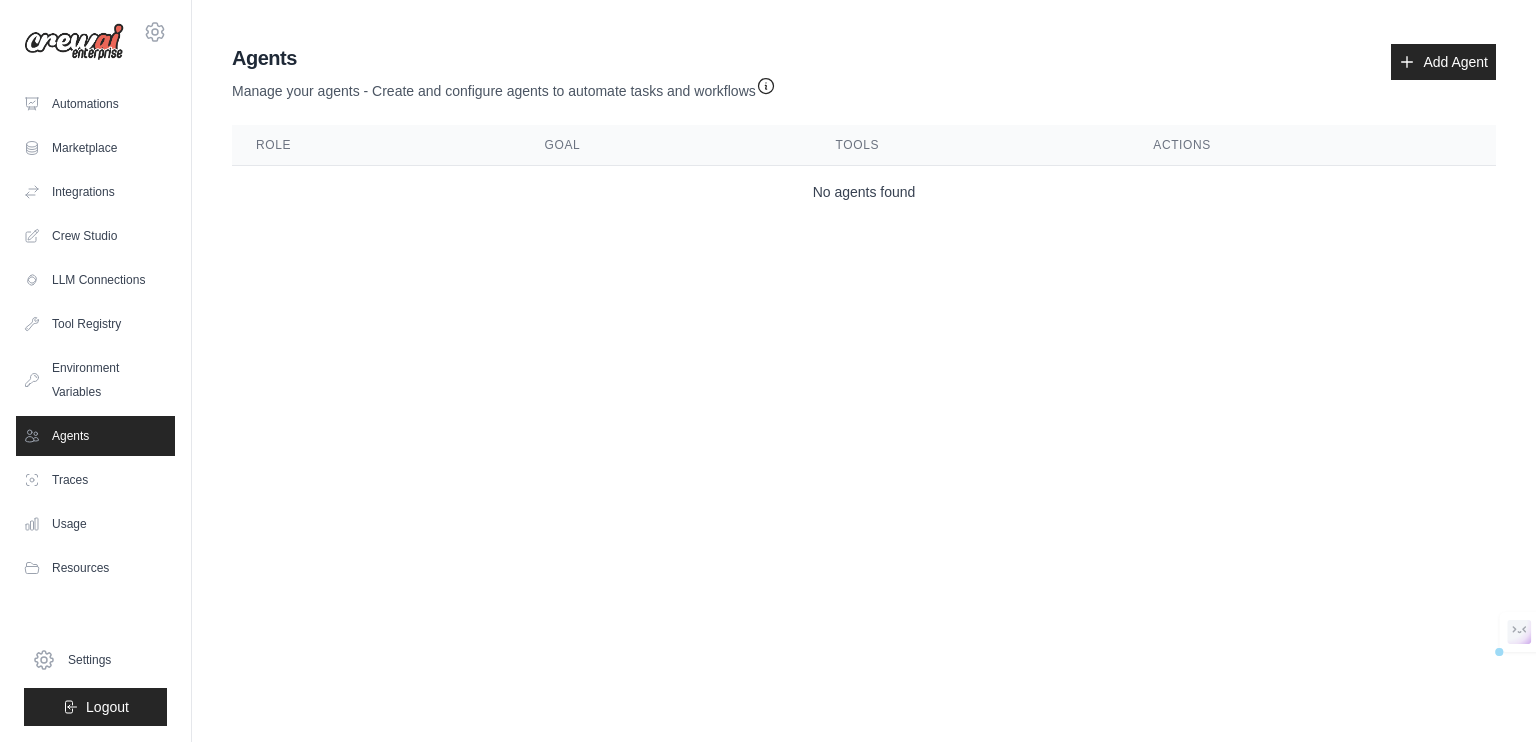 drag, startPoint x: 436, startPoint y: 124, endPoint x: 538, endPoint y: 128, distance: 102.0784 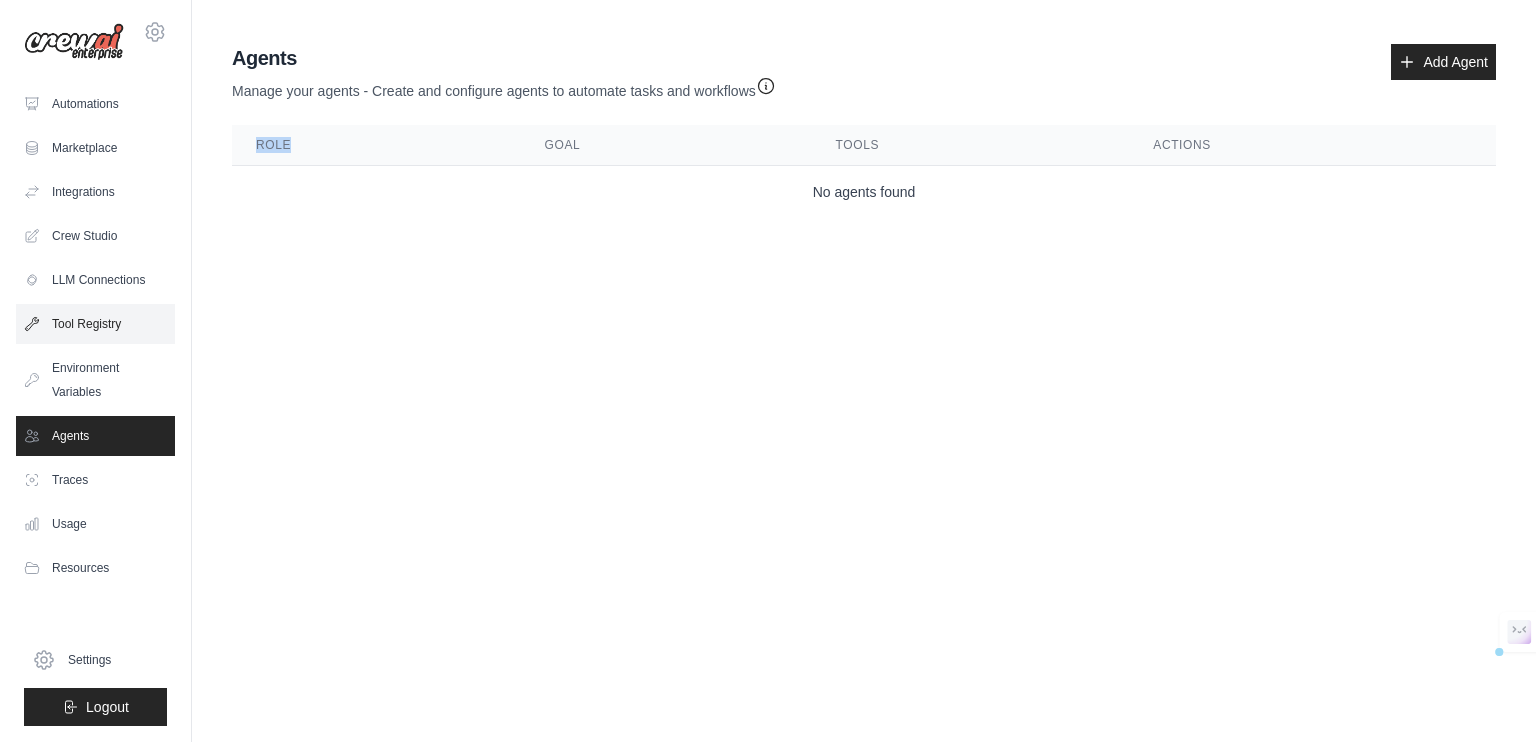 click on "Tool Registry" at bounding box center (95, 324) 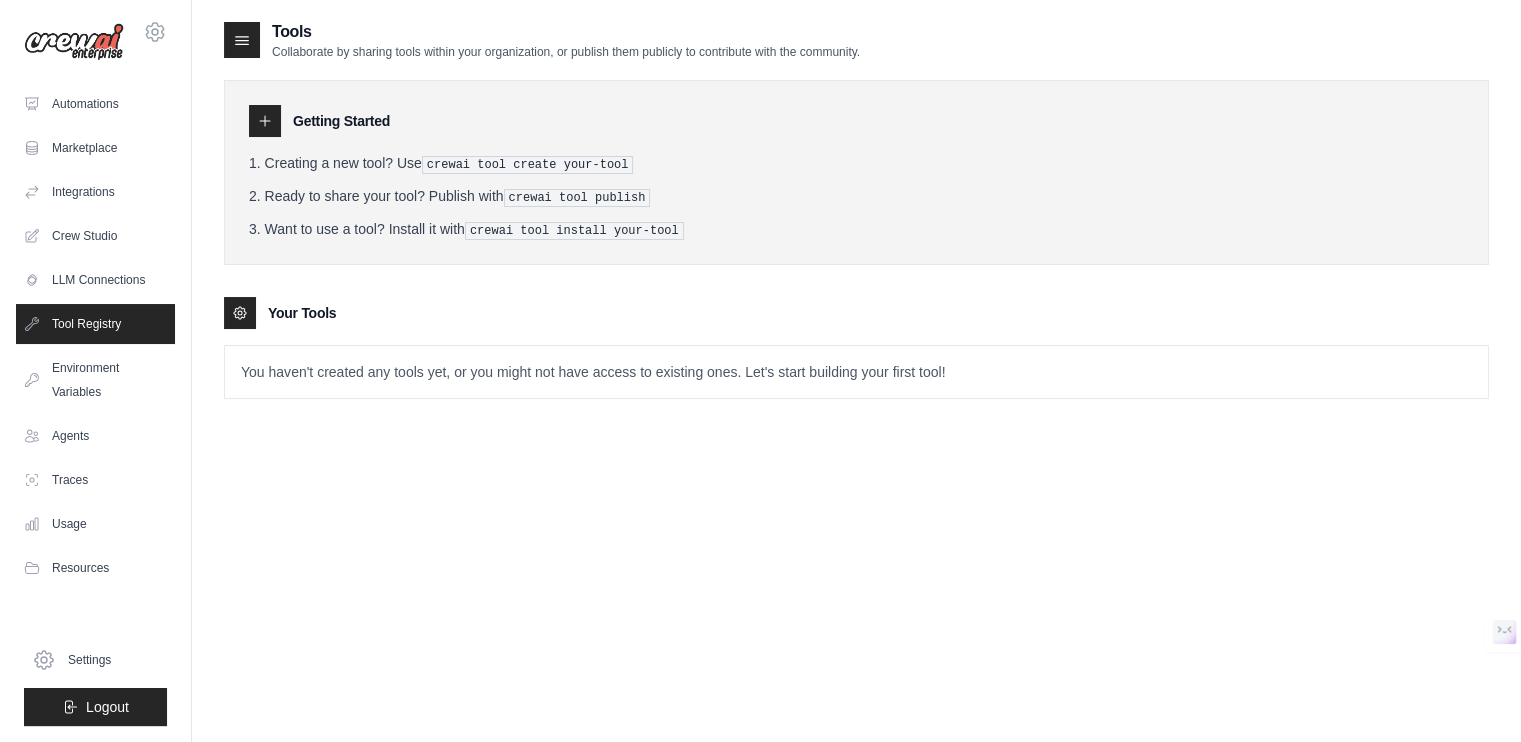 click at bounding box center [242, 40] 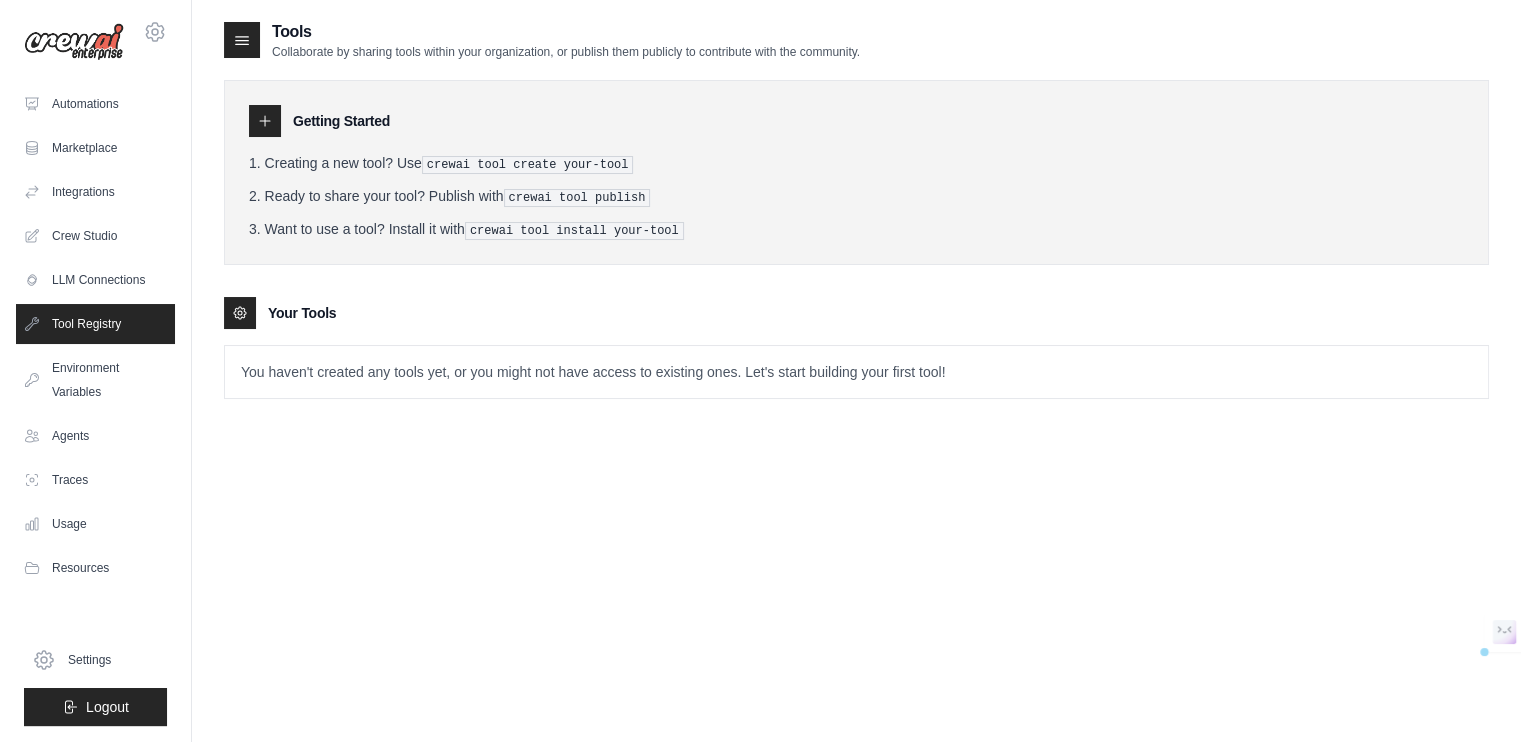 click 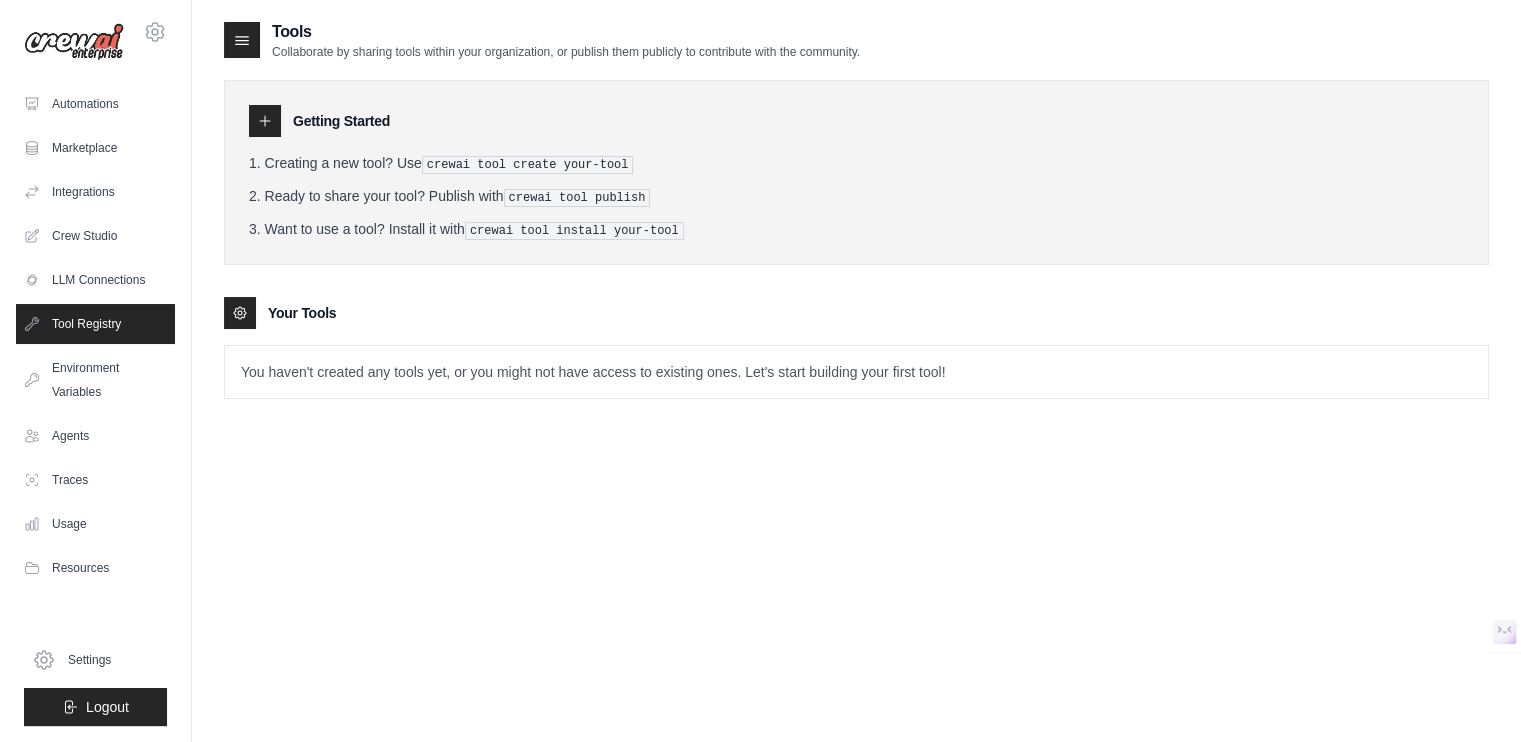 click at bounding box center [265, 121] 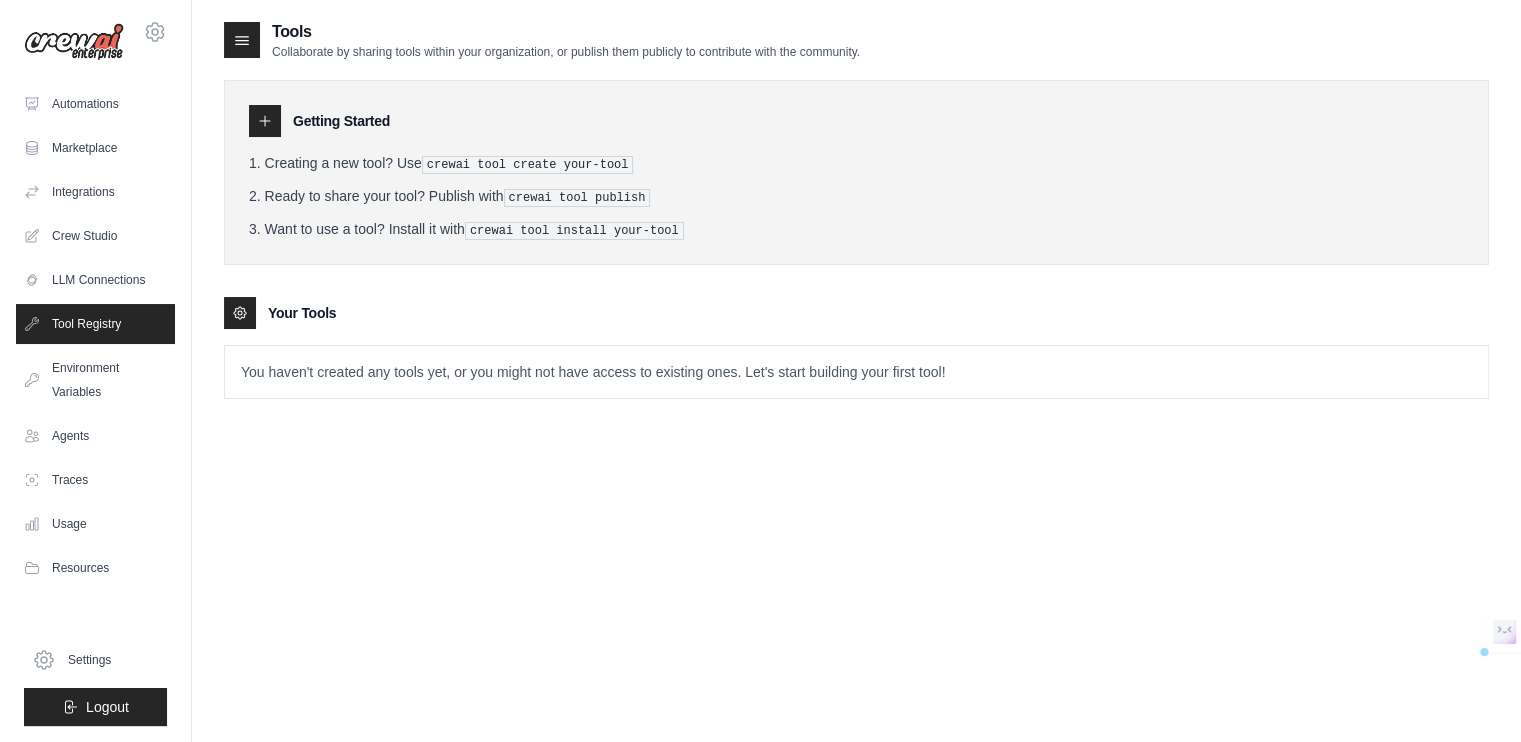 drag, startPoint x: 606, startPoint y: 215, endPoint x: 418, endPoint y: 247, distance: 190.70396 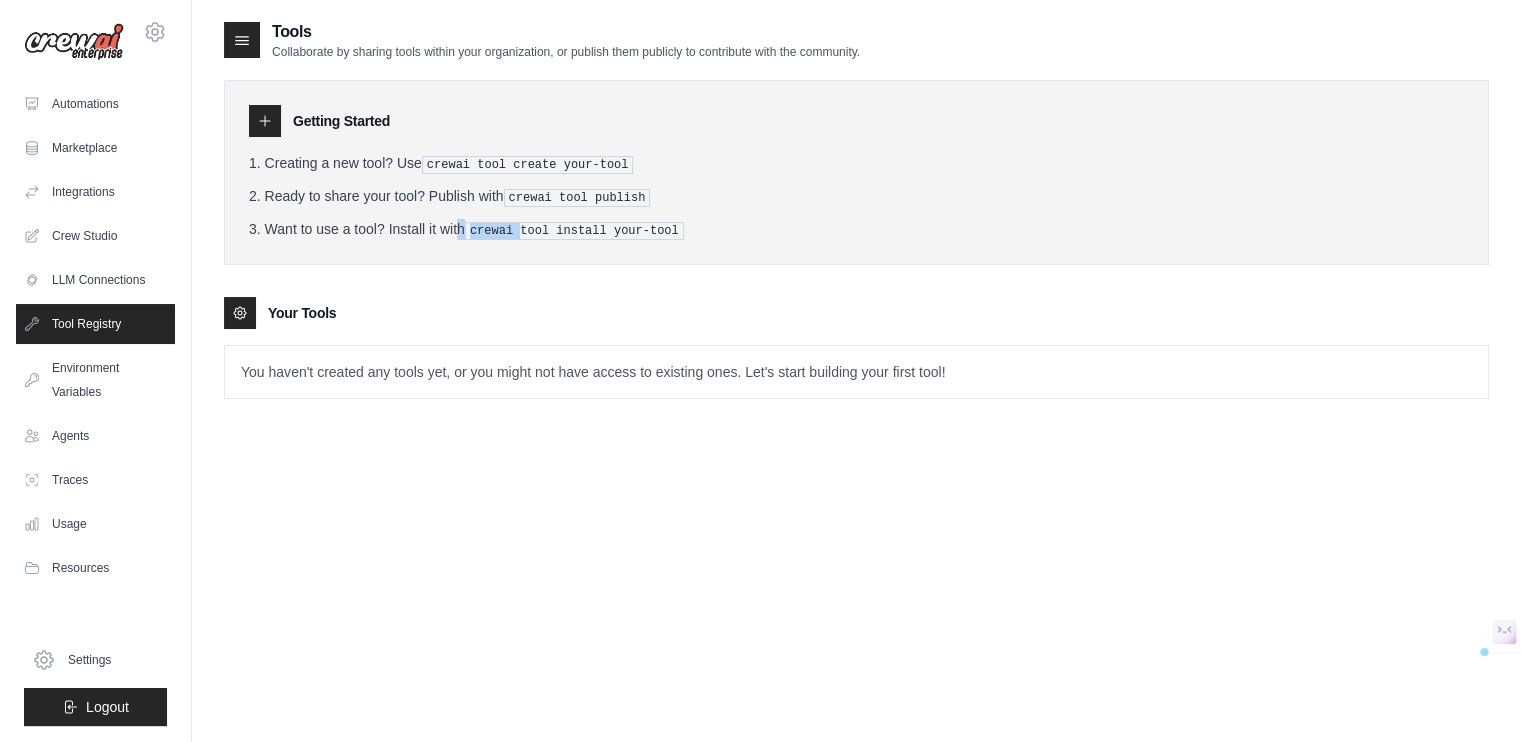 drag, startPoint x: 418, startPoint y: 247, endPoint x: 604, endPoint y: 259, distance: 186.38669 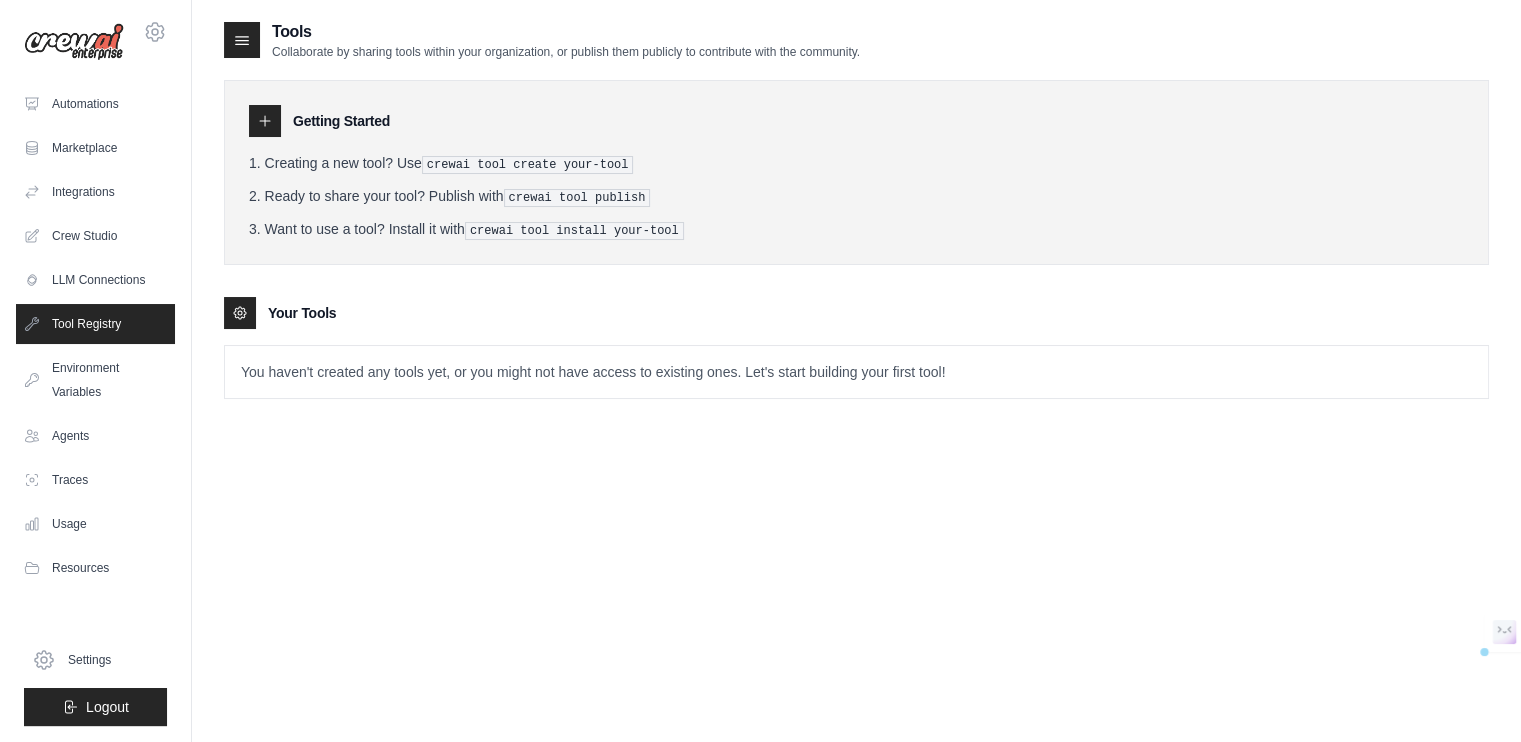 drag, startPoint x: 604, startPoint y: 259, endPoint x: 537, endPoint y: 246, distance: 68.24954 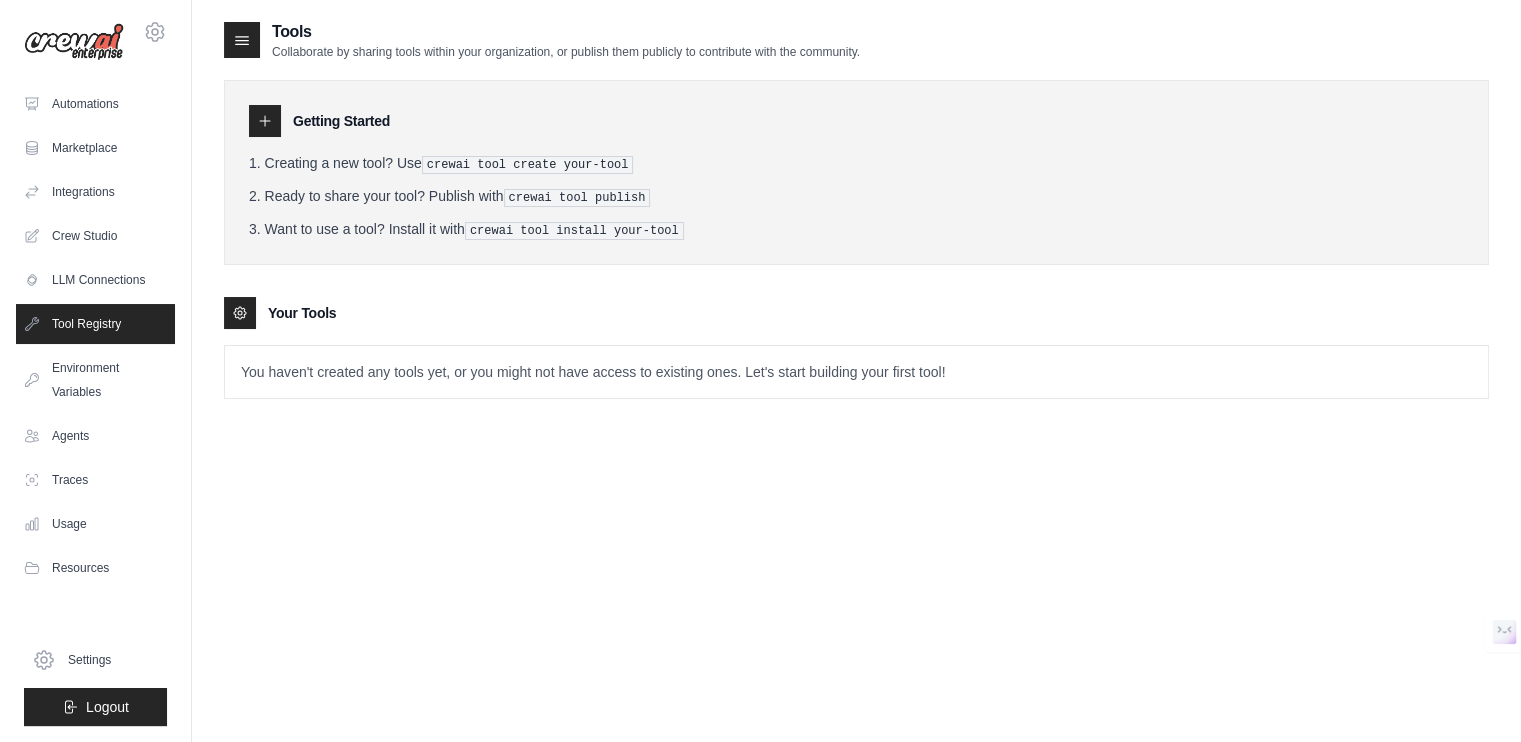 drag, startPoint x: 484, startPoint y: 247, endPoint x: 840, endPoint y: 302, distance: 360.22354 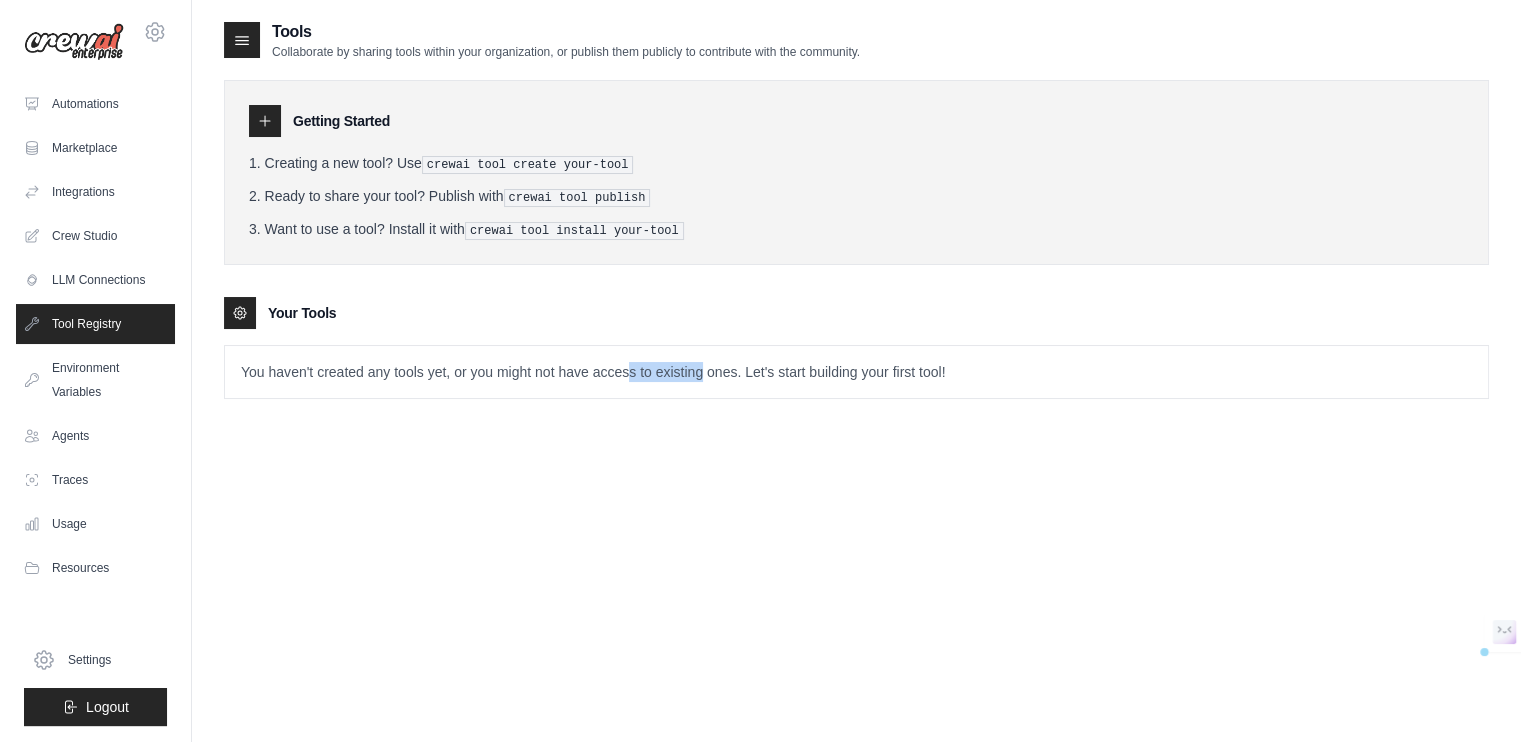 drag, startPoint x: 688, startPoint y: 363, endPoint x: 625, endPoint y: 371, distance: 63.505905 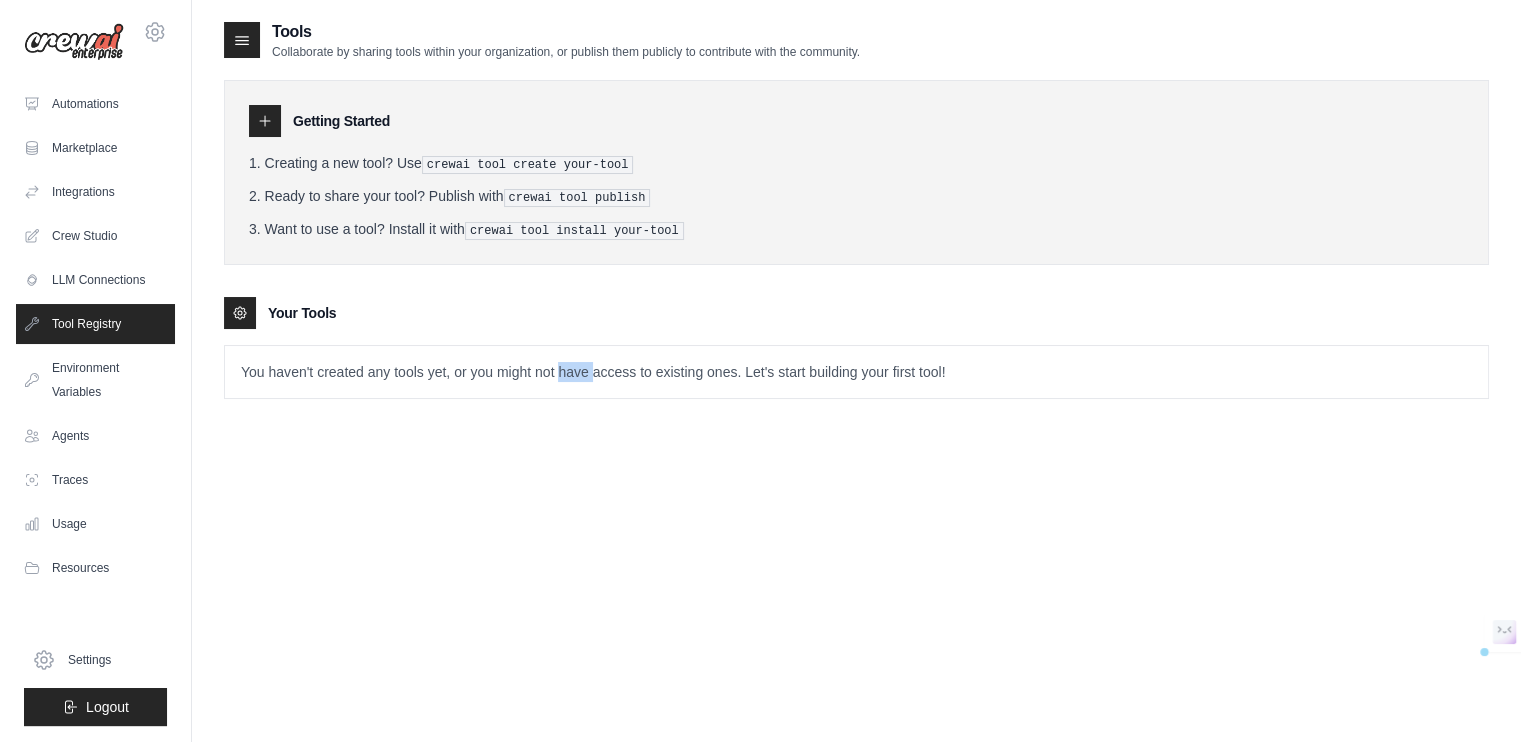 drag, startPoint x: 522, startPoint y: 364, endPoint x: 398, endPoint y: 364, distance: 124 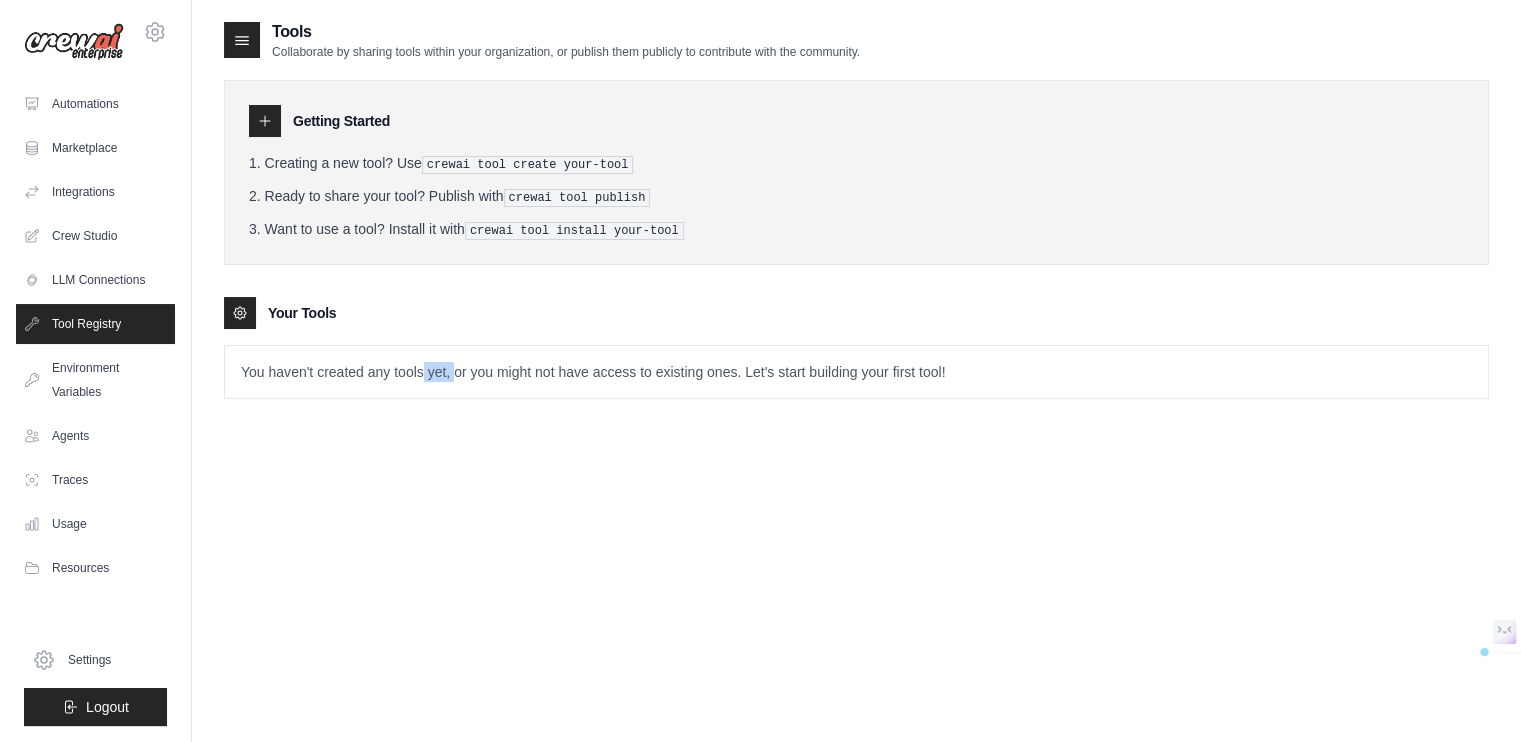 drag, startPoint x: 398, startPoint y: 364, endPoint x: 315, endPoint y: 315, distance: 96.38464 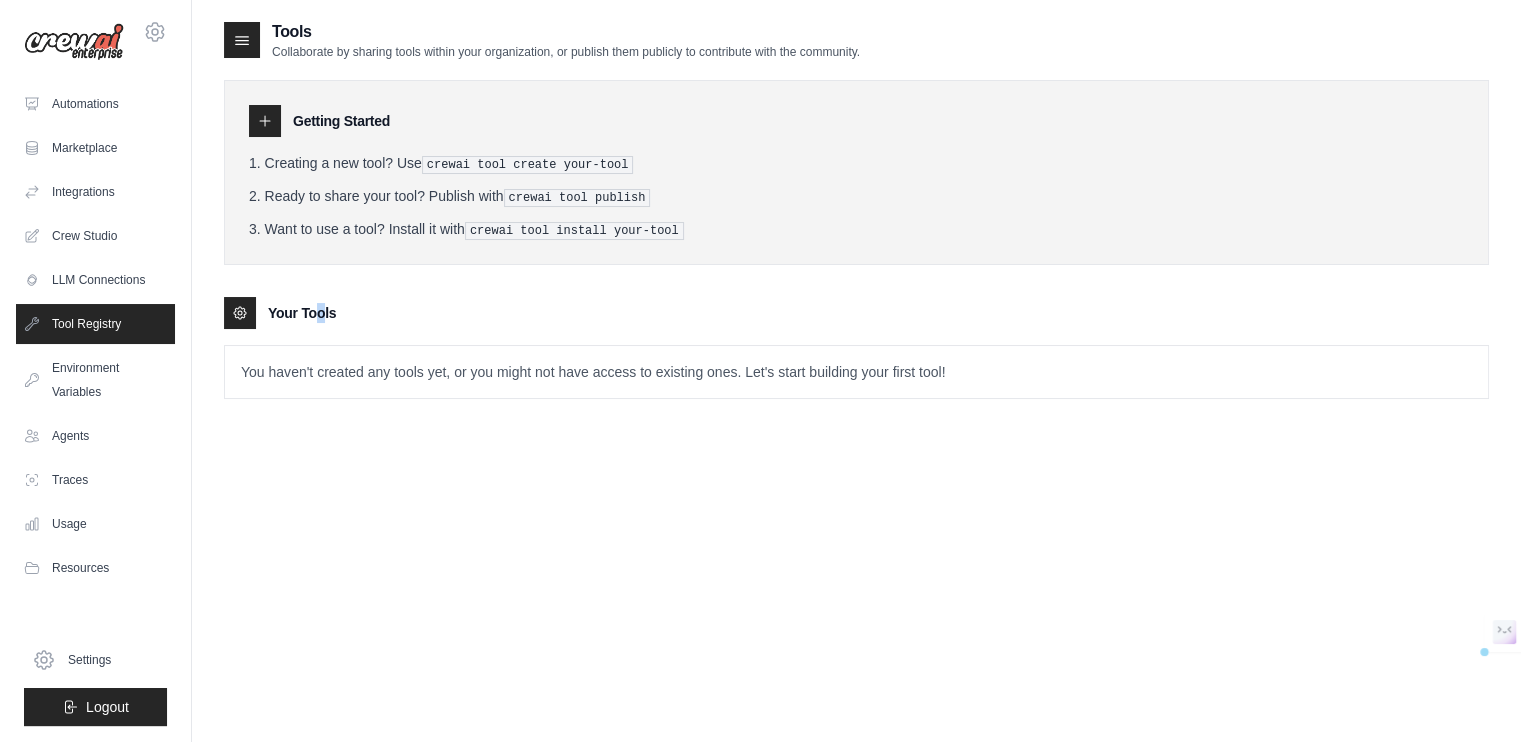drag, startPoint x: 296, startPoint y: 305, endPoint x: 273, endPoint y: 275, distance: 37.802116 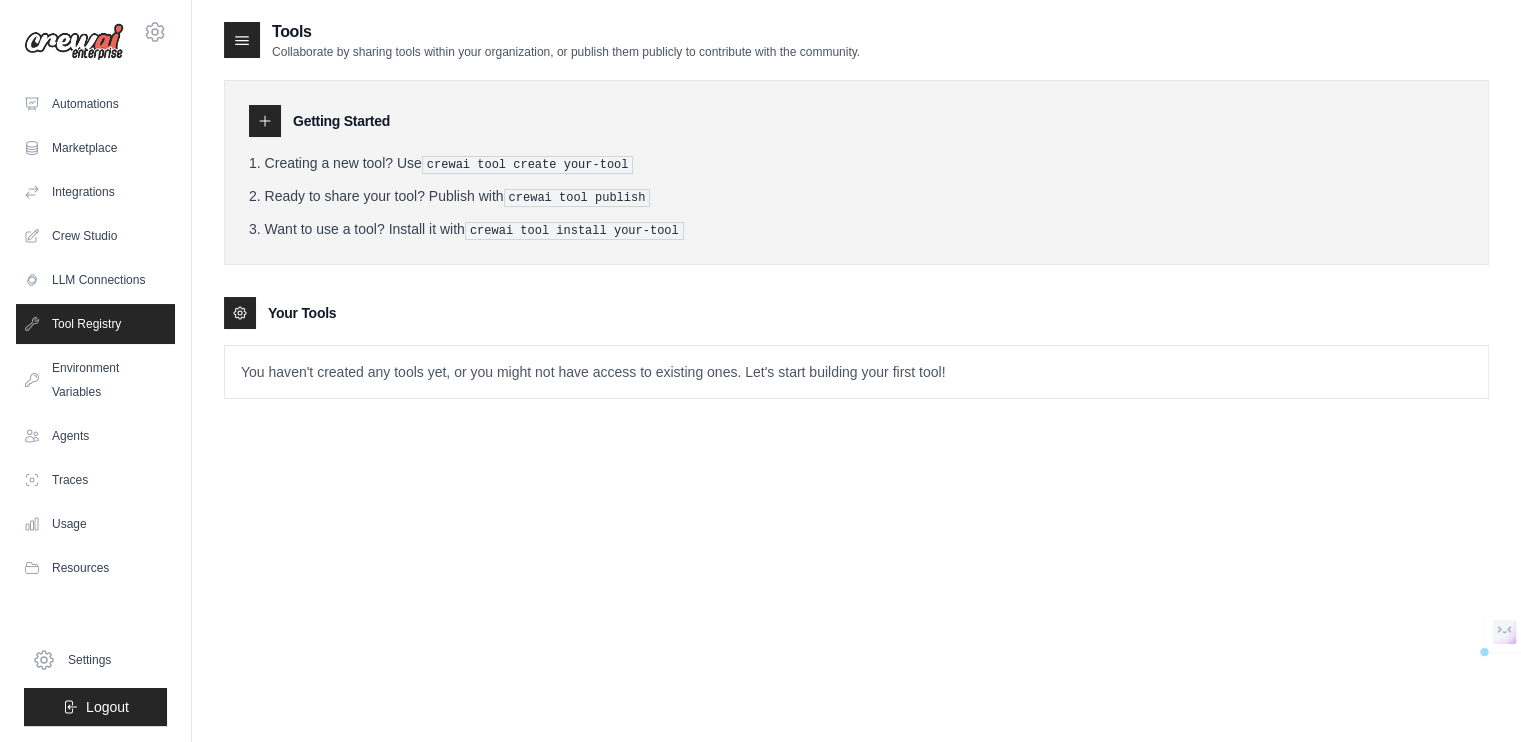 click on "Getting Started
Creating a new tool? Use
crewai tool create your-tool
Ready to share your tool? Publish with
crewai tool publish
Want to use a tool? Install it with
crewai tool install your-tool
Your Tools
You haven't created any tools yet, or you might not have access to
existing ones. Let's start building your first tool!" at bounding box center (856, 229) 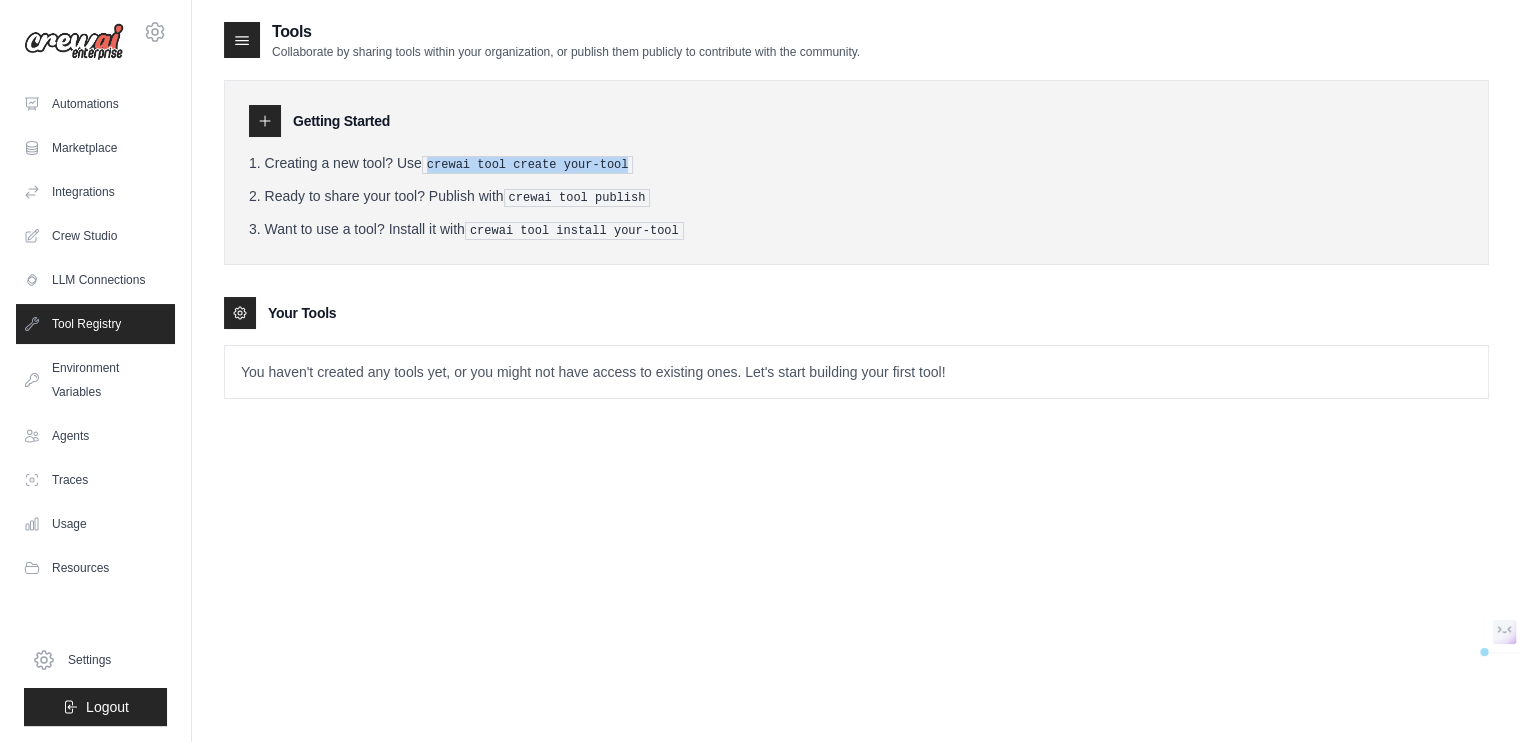 drag, startPoint x: 429, startPoint y: 167, endPoint x: 644, endPoint y: 163, distance: 215.0372 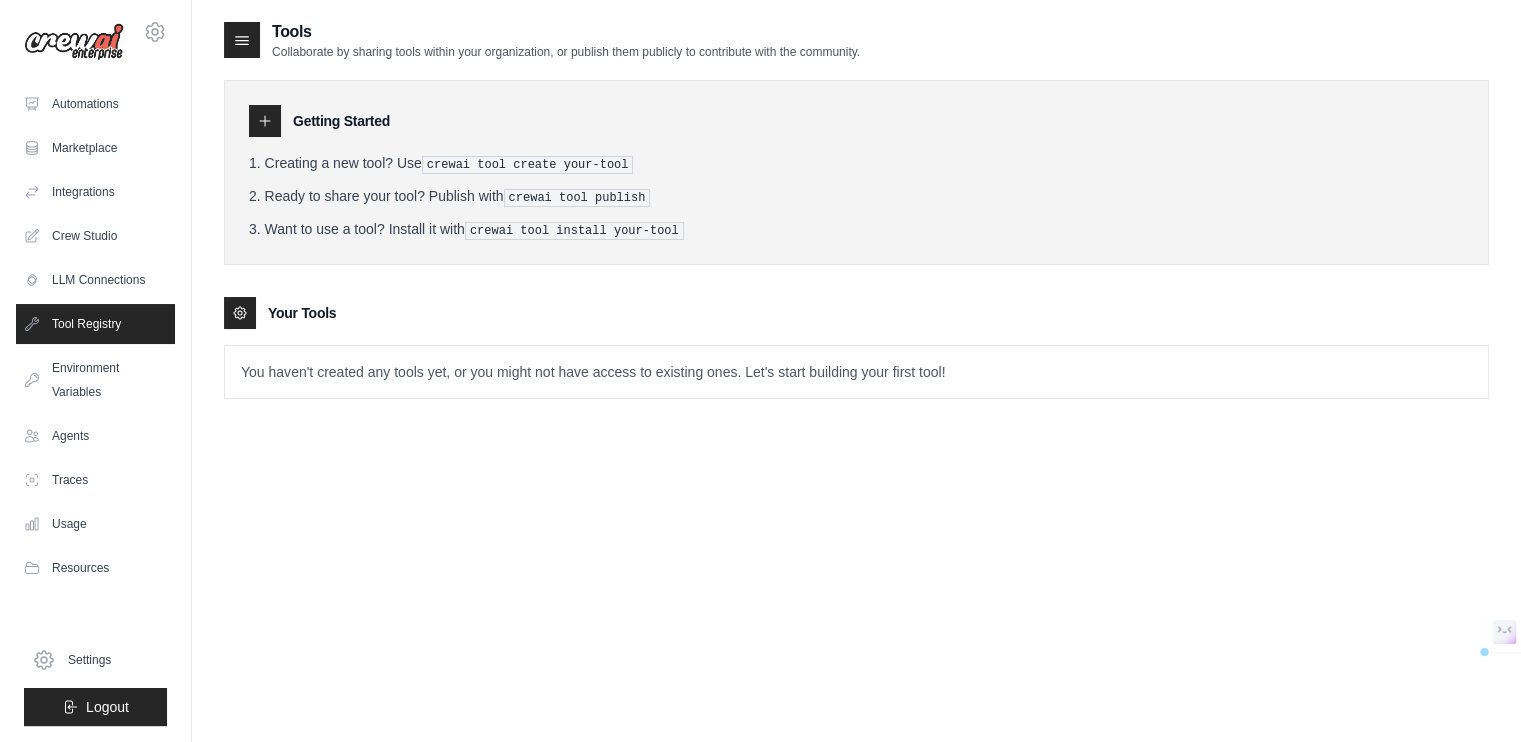 click on "You haven't created any tools yet, or you might not have access to
existing ones. Let's start building your first tool!" at bounding box center [856, 372] 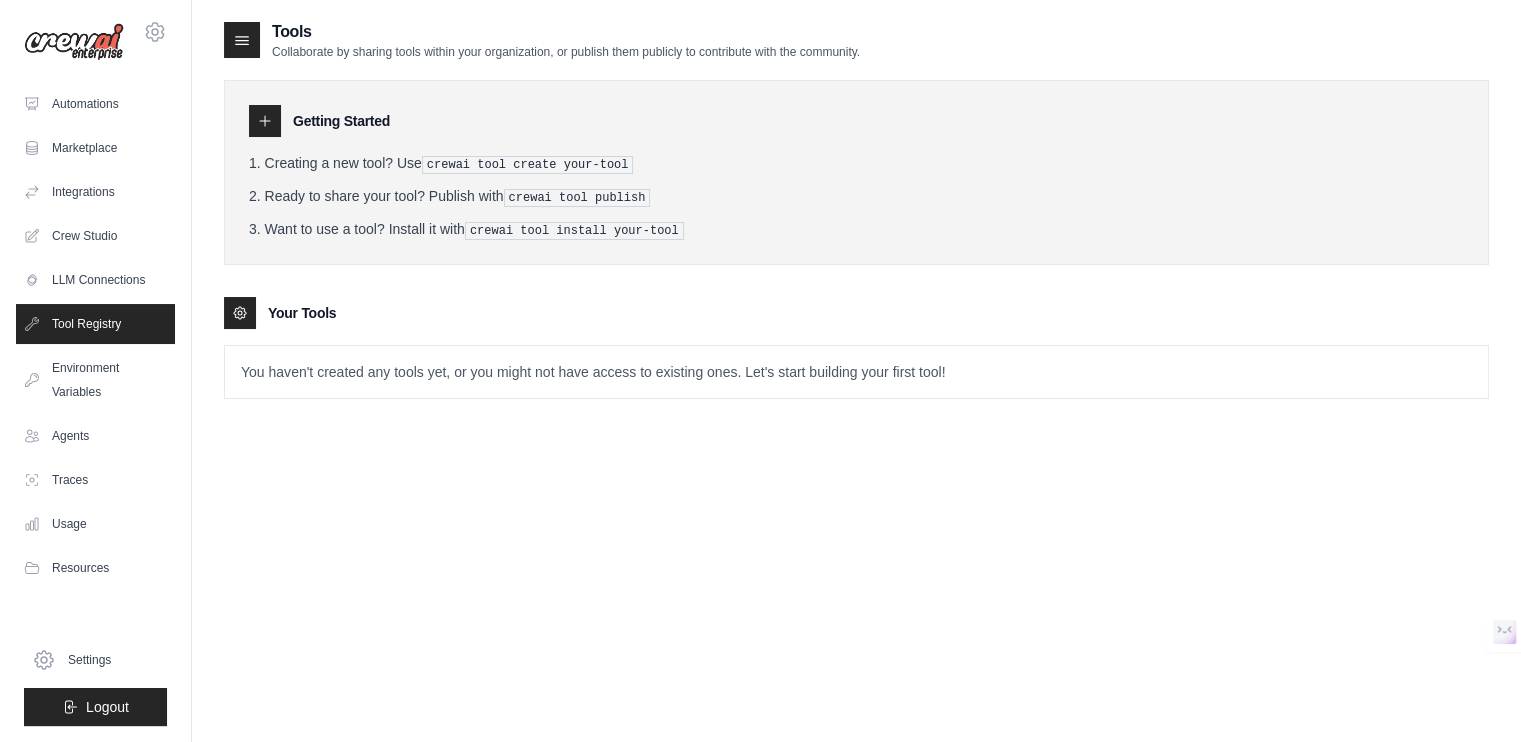 click on "You haven't created any tools yet, or you might not have access to
existing ones. Let's start building your first tool!" at bounding box center [856, 372] 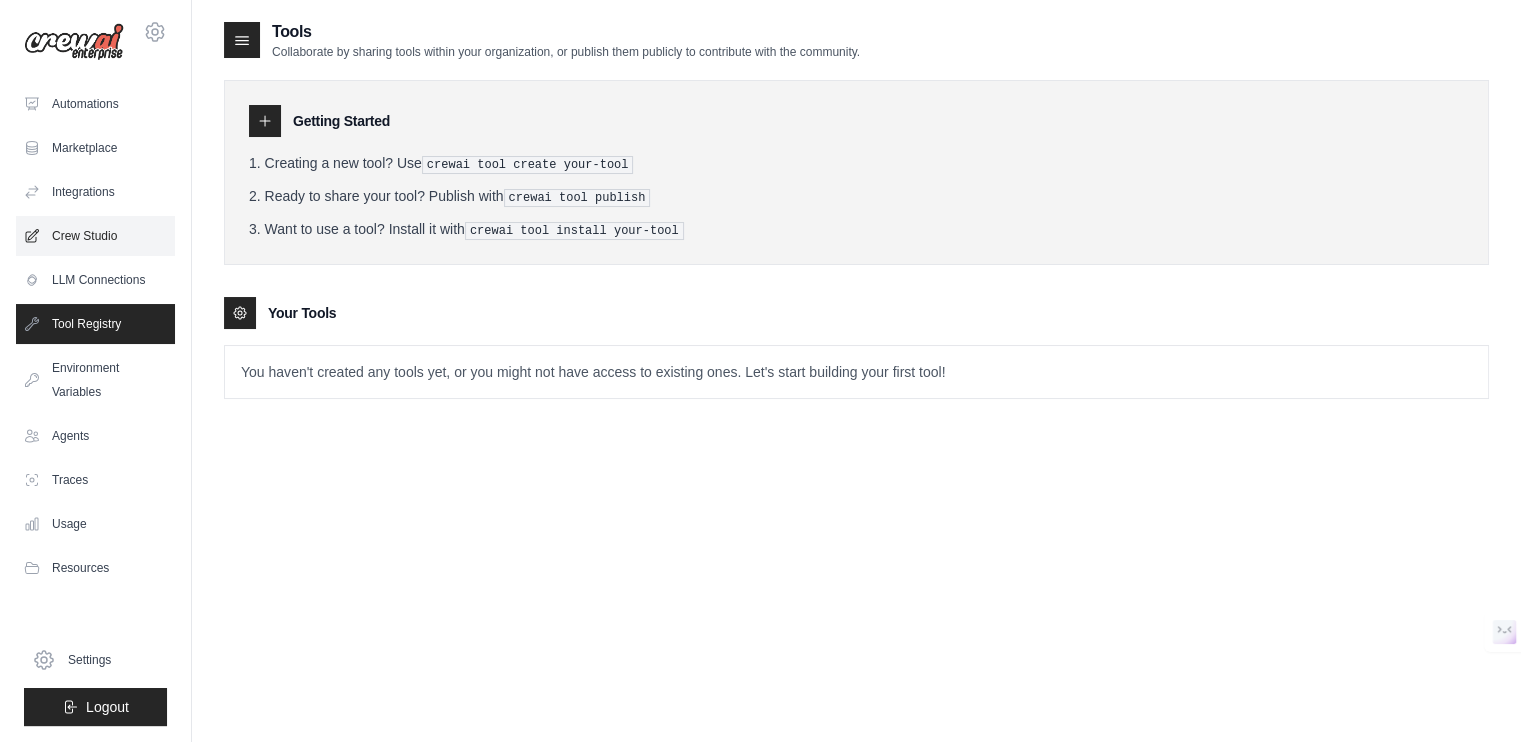 click on "Crew Studio" at bounding box center (95, 236) 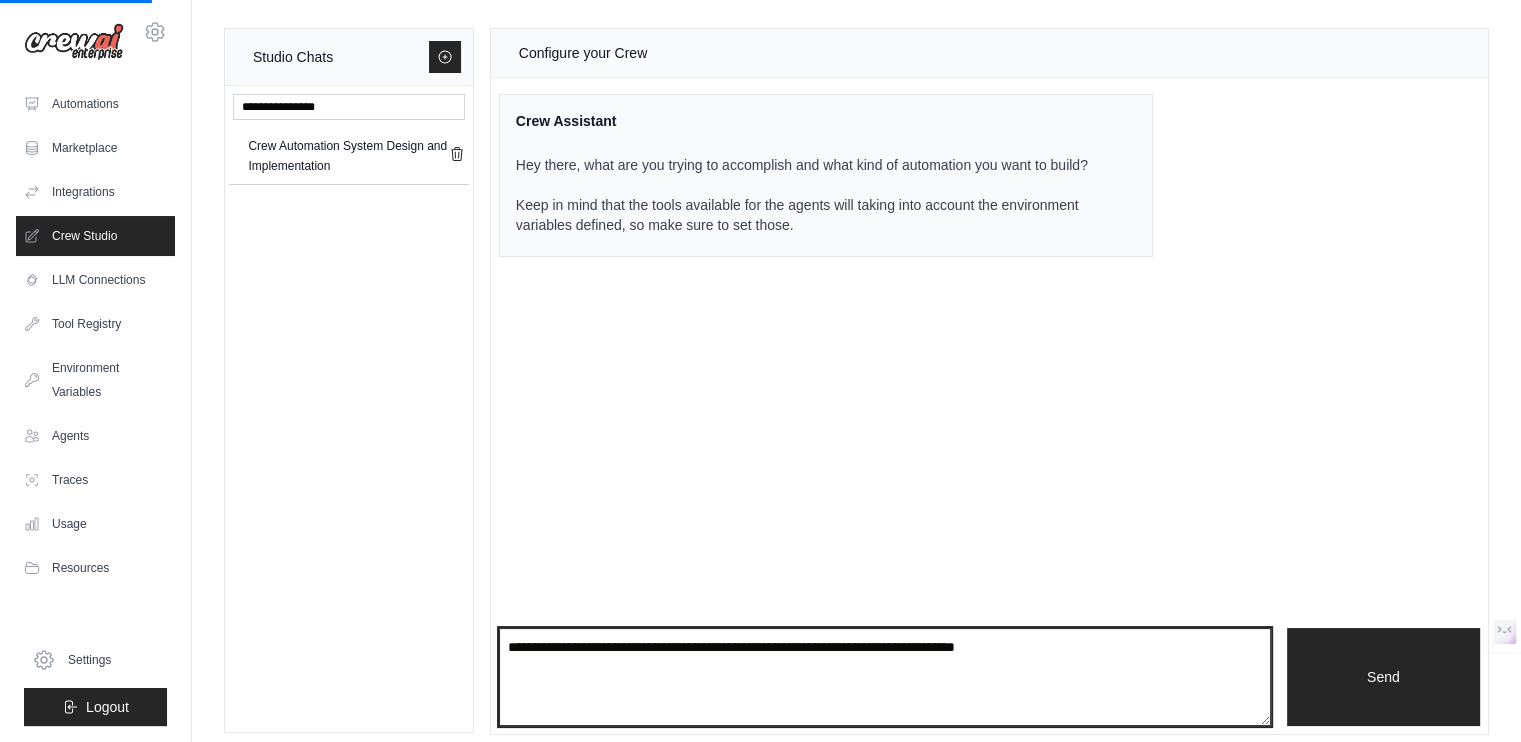 click at bounding box center (885, 677) 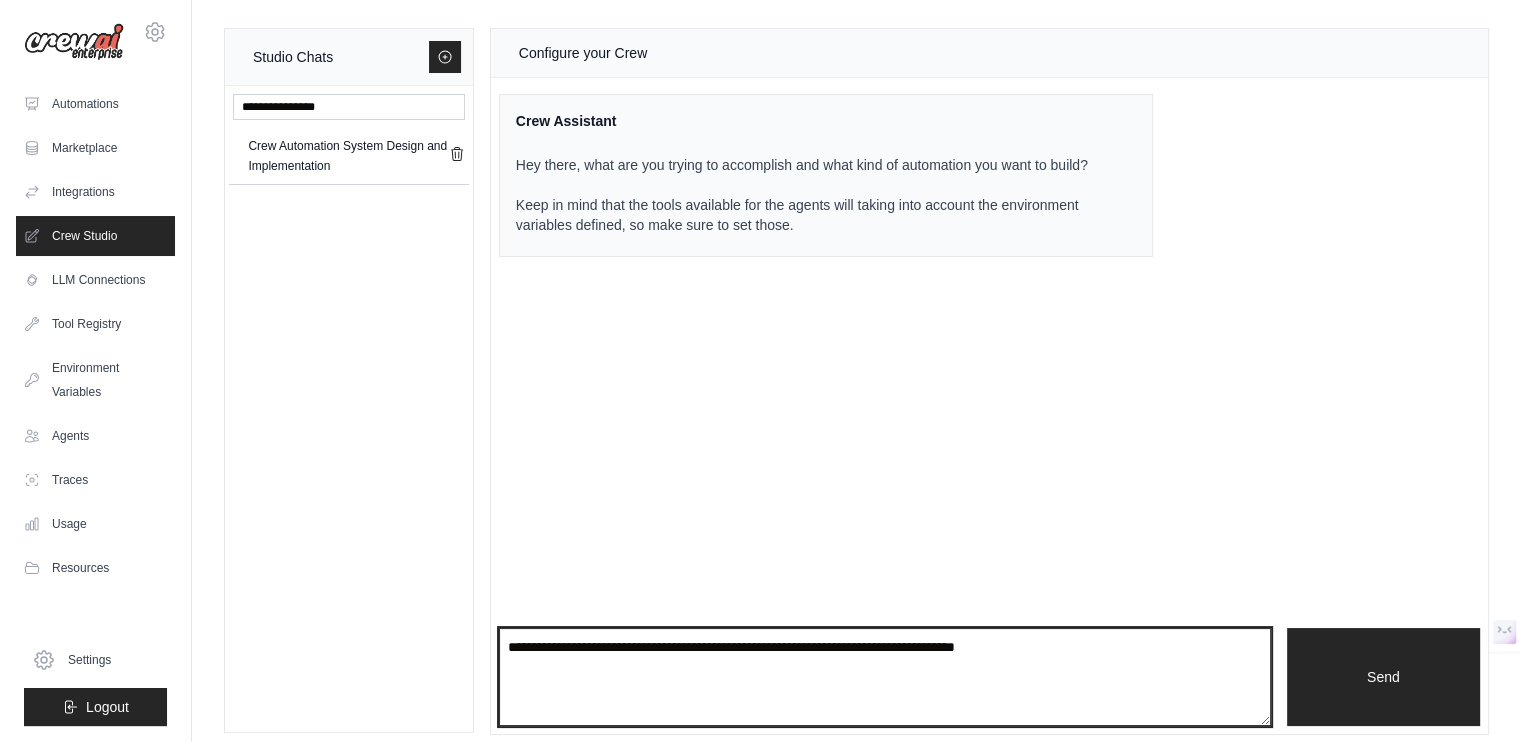click at bounding box center [885, 677] 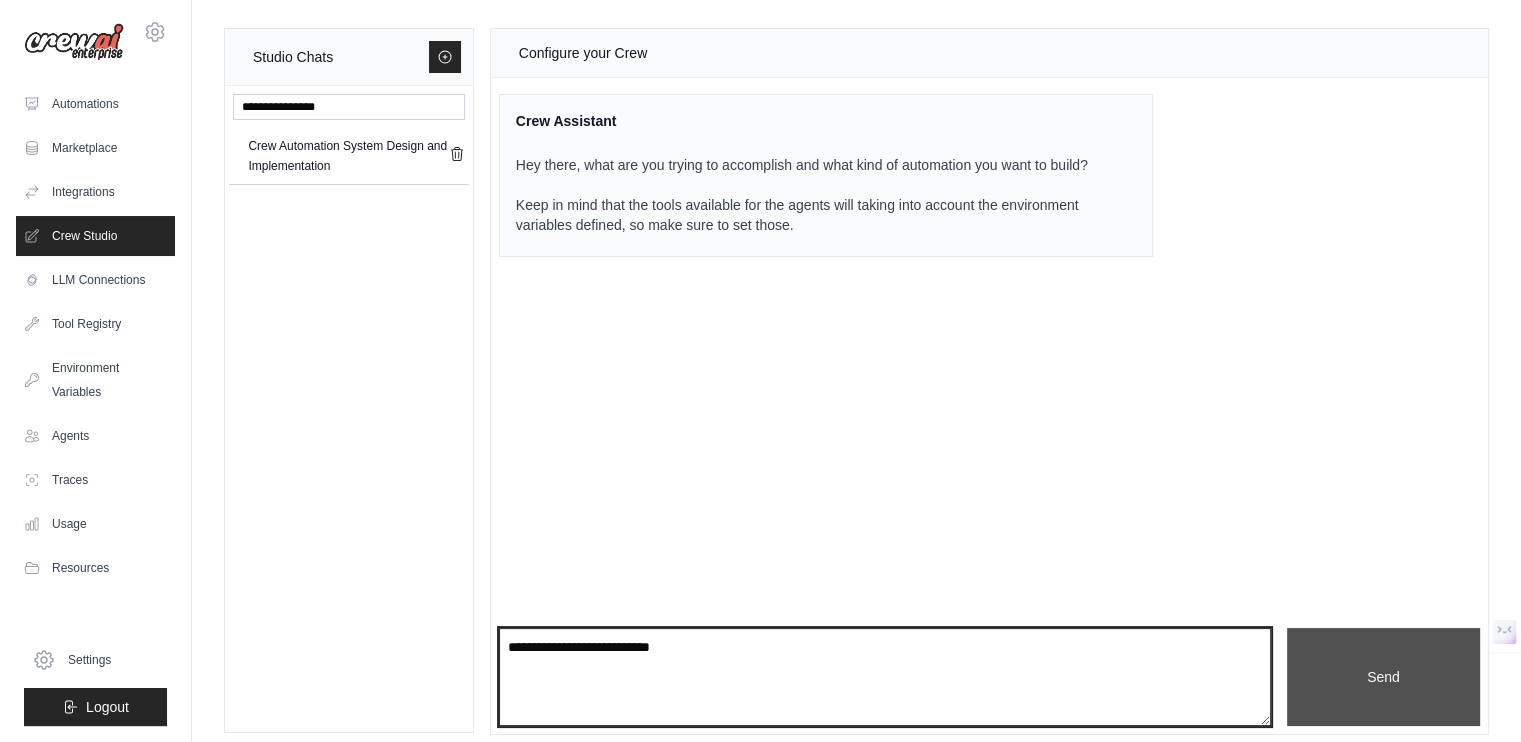 type on "**********" 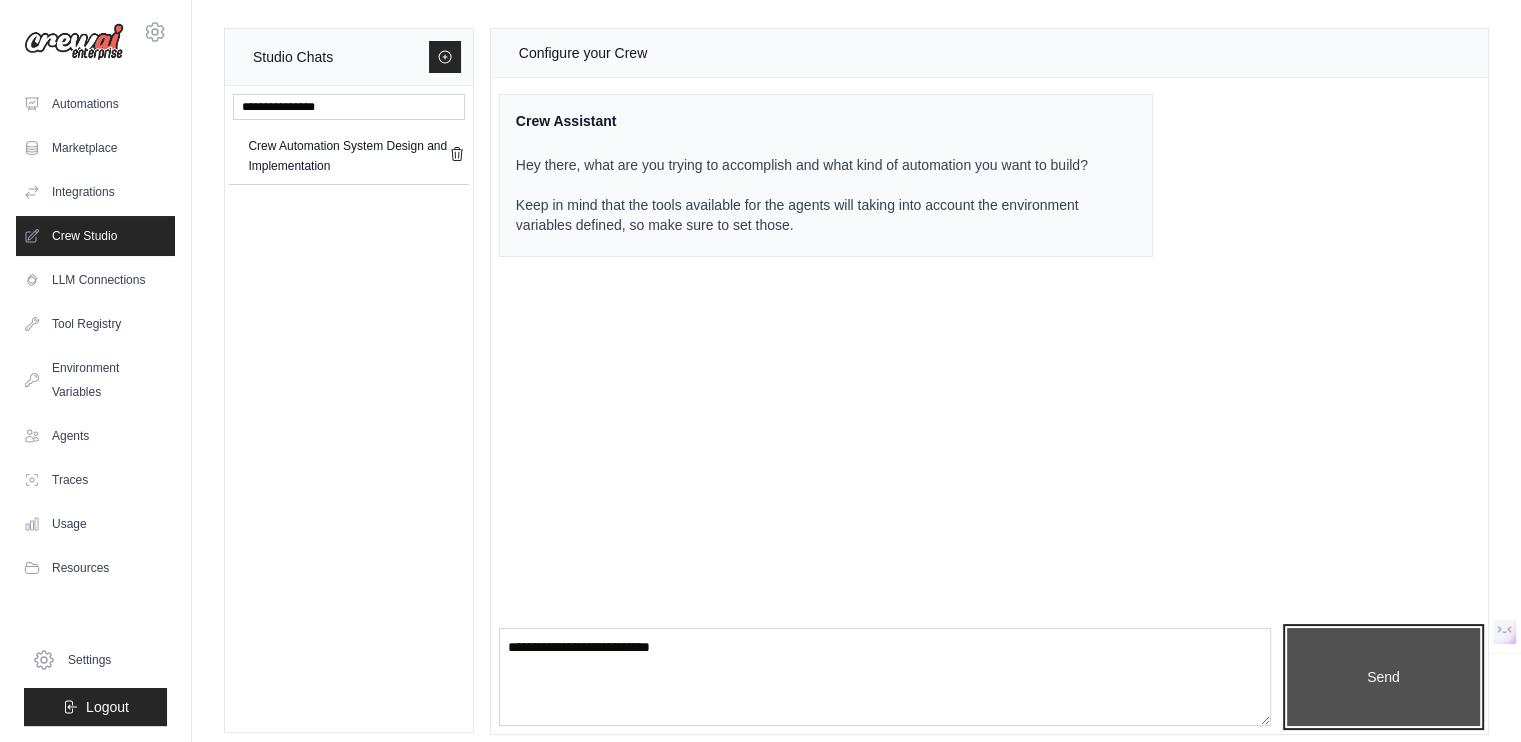 click on "Send" at bounding box center (1383, 677) 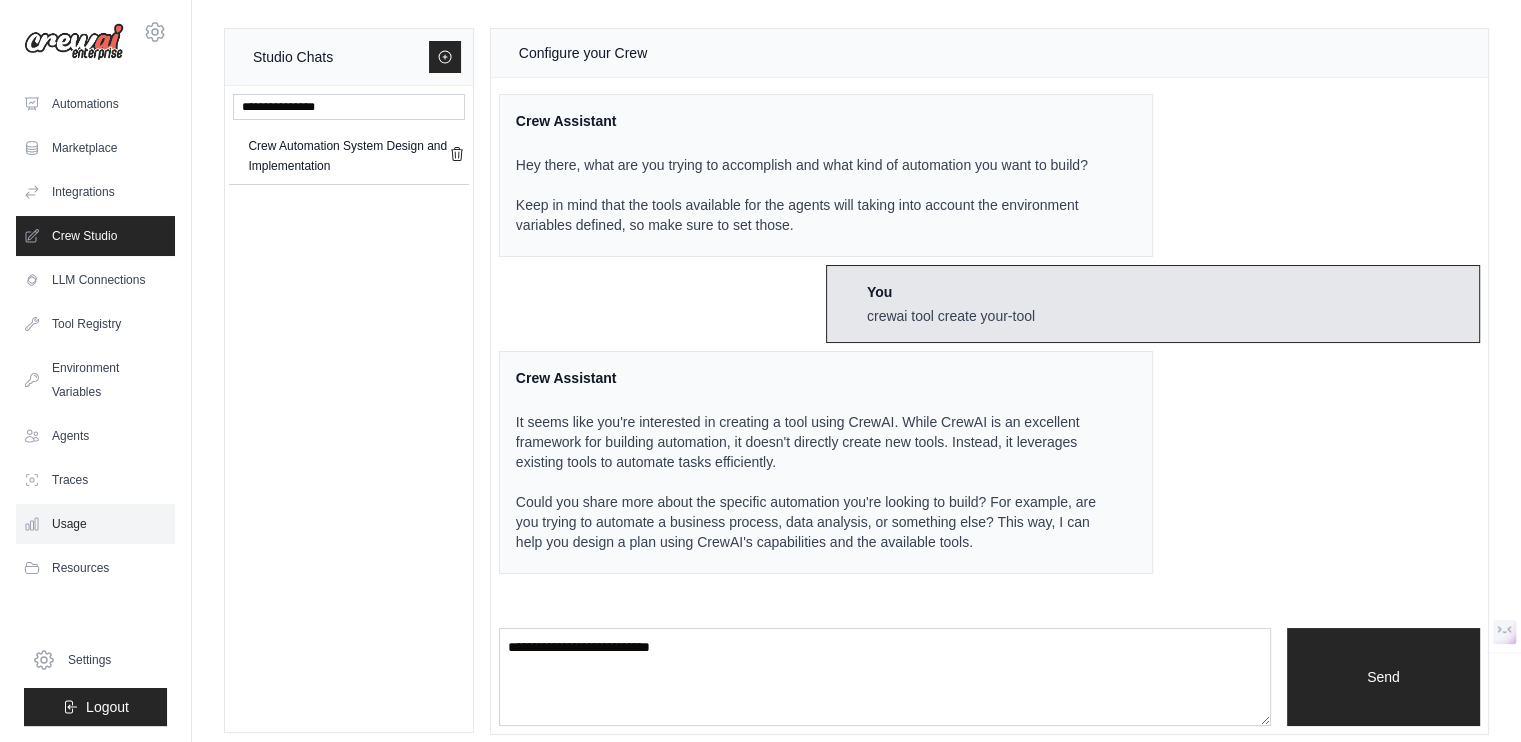 click on "Usage" at bounding box center (95, 524) 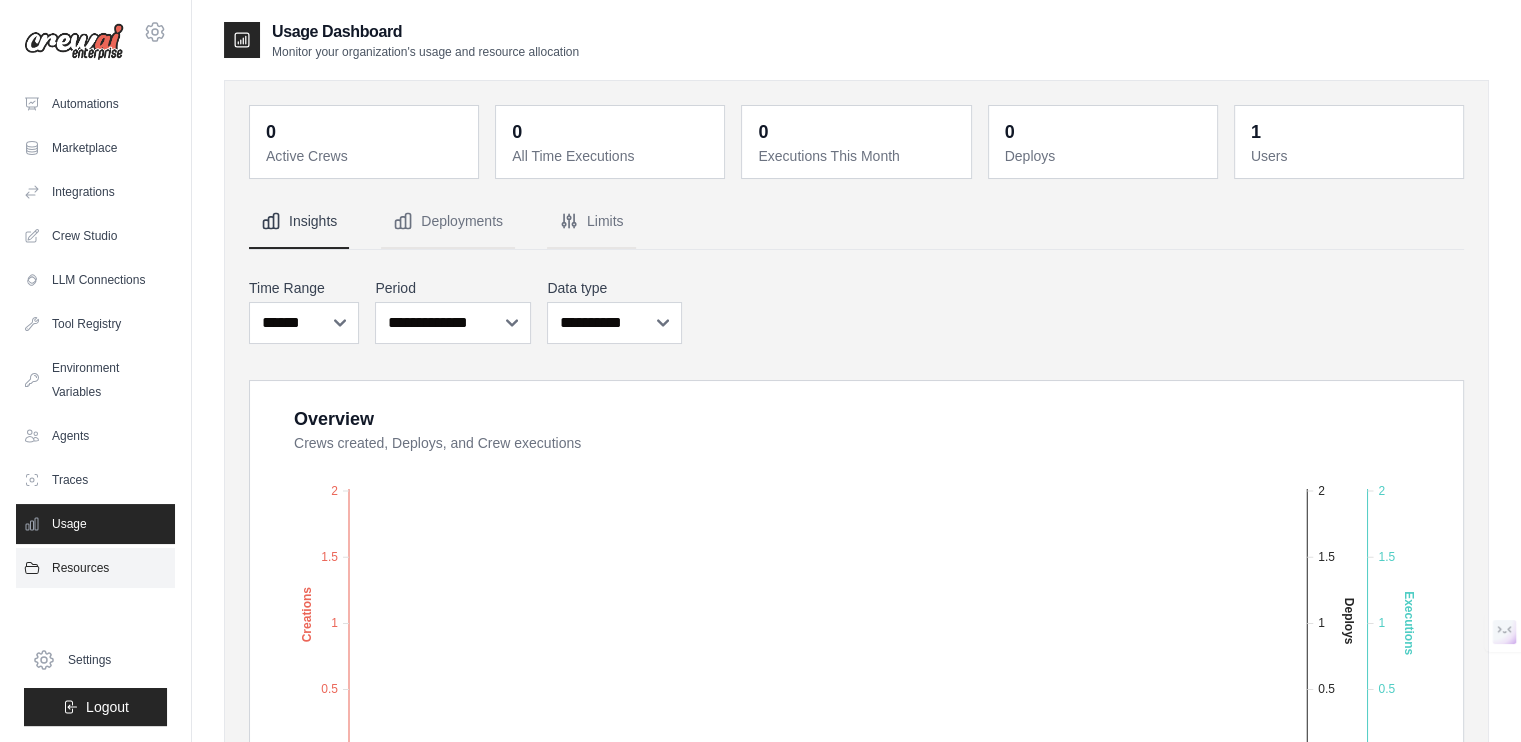 click on "Resources" at bounding box center (95, 568) 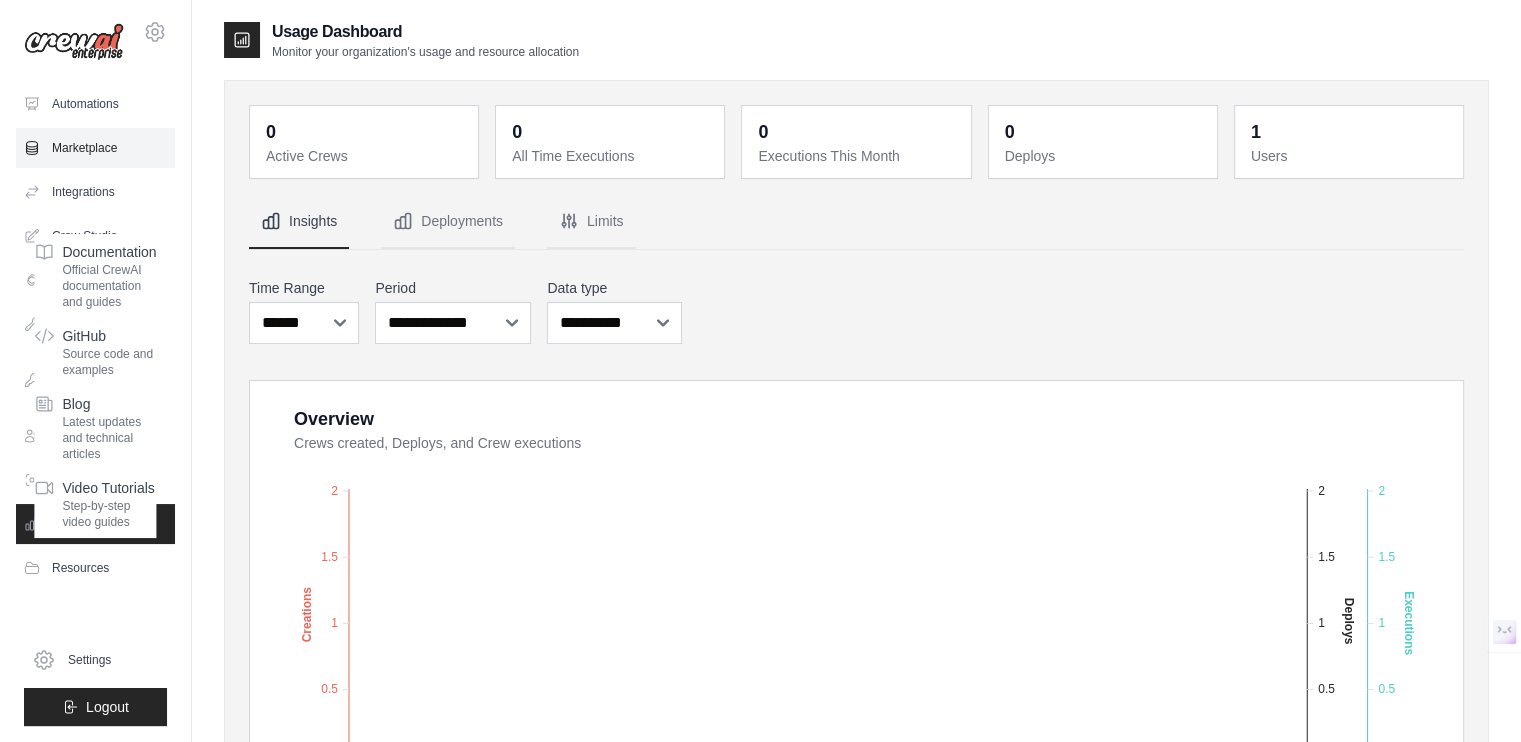 click on "Marketplace" at bounding box center [95, 148] 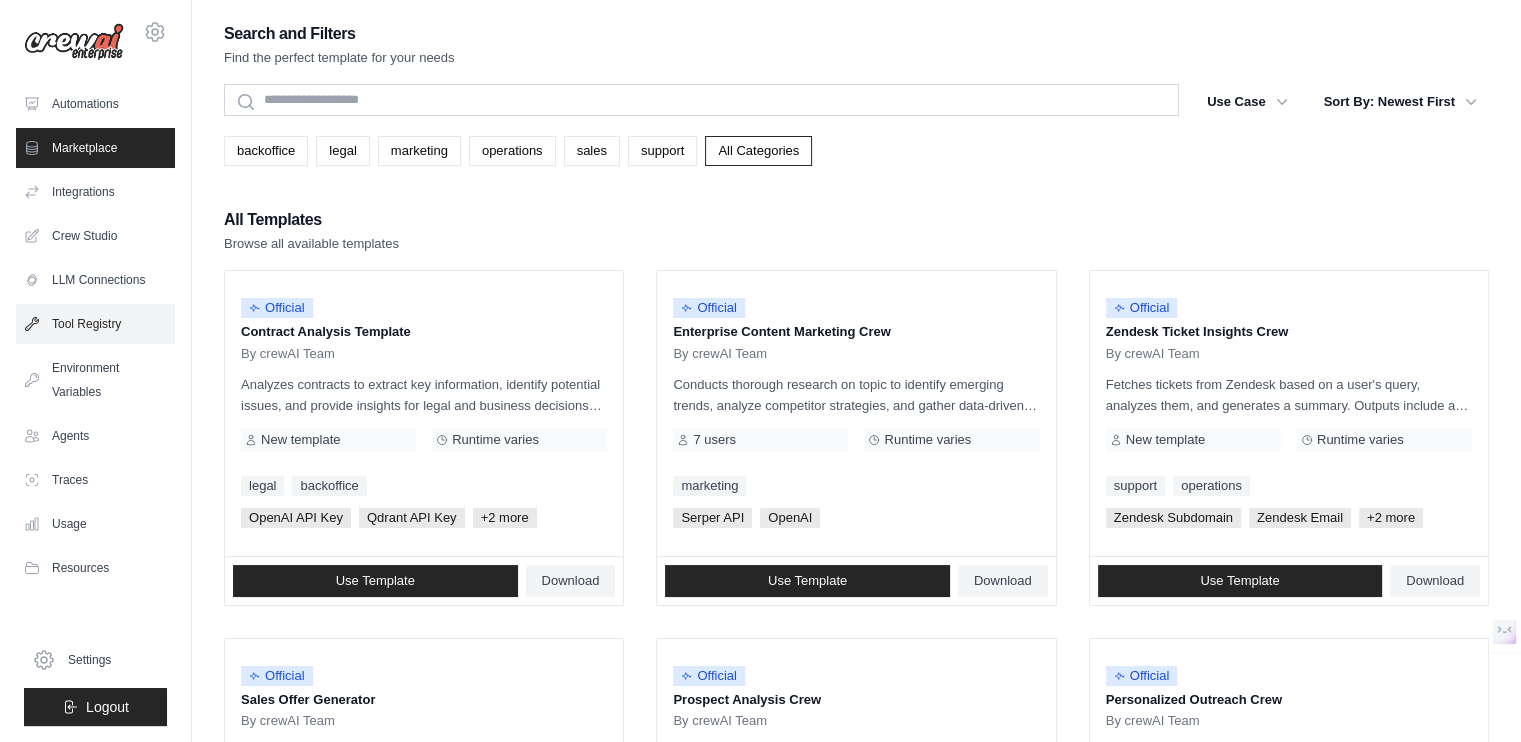 click on "Tool Registry" at bounding box center (95, 324) 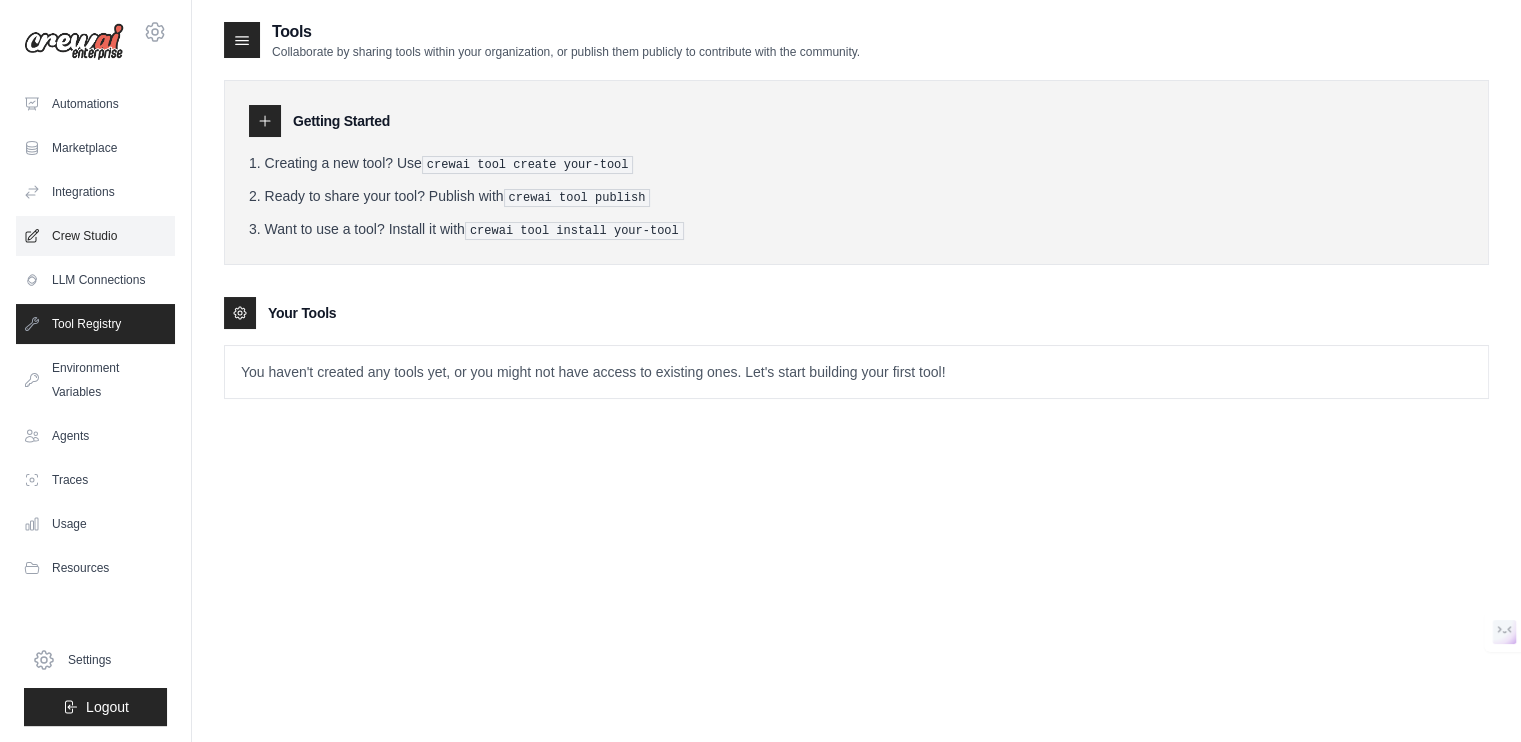click on "Crew Studio" at bounding box center (95, 236) 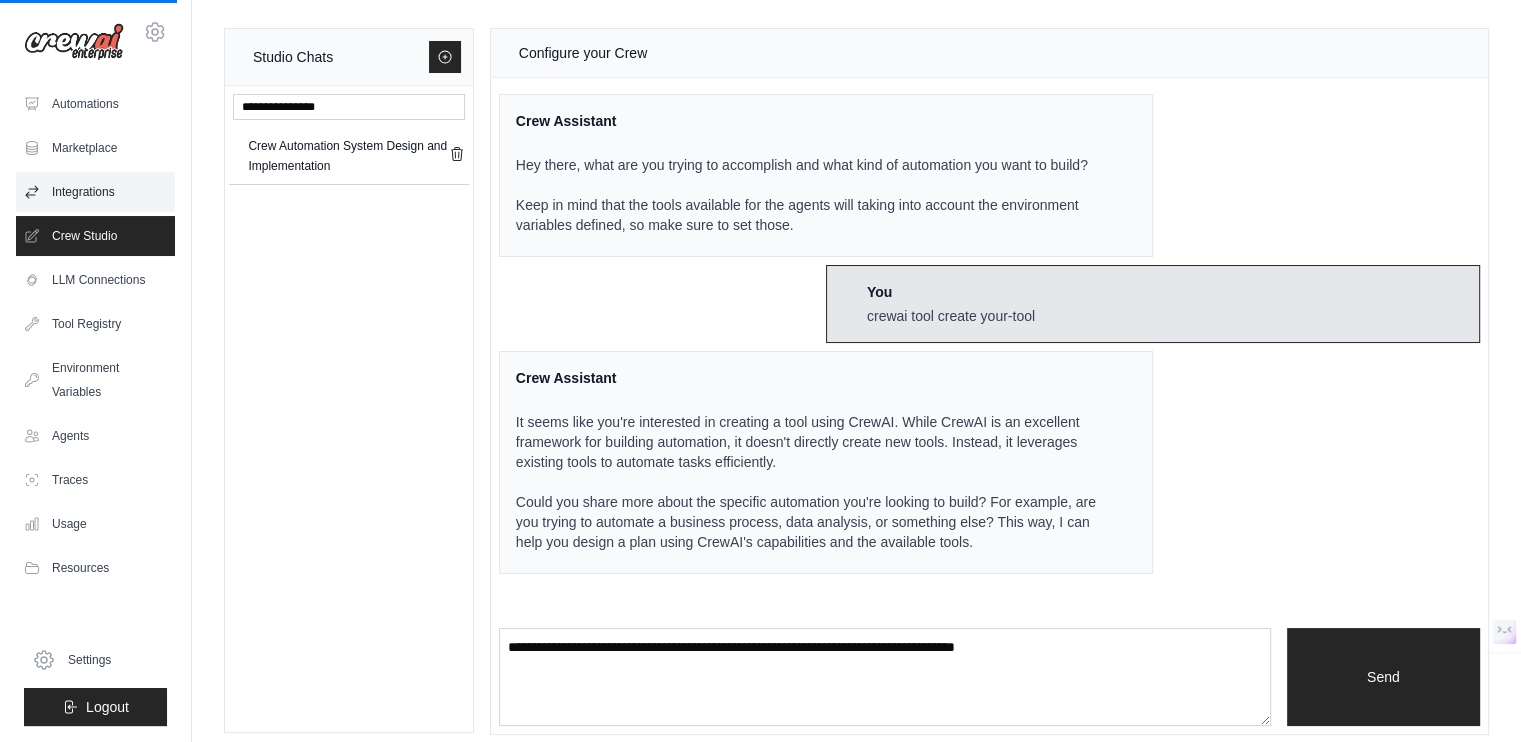 click on "Integrations" at bounding box center [95, 192] 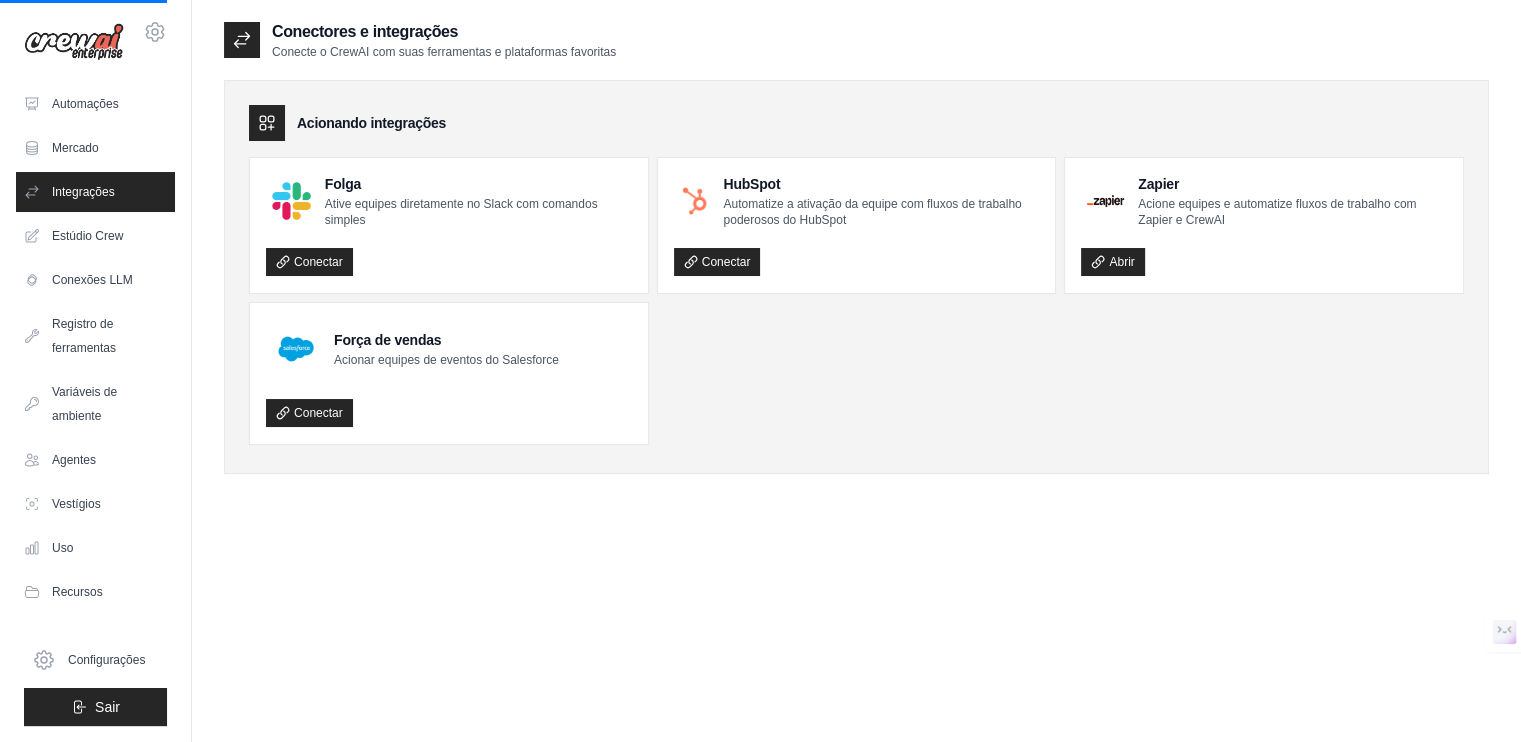click on "Mercado" at bounding box center [75, 148] 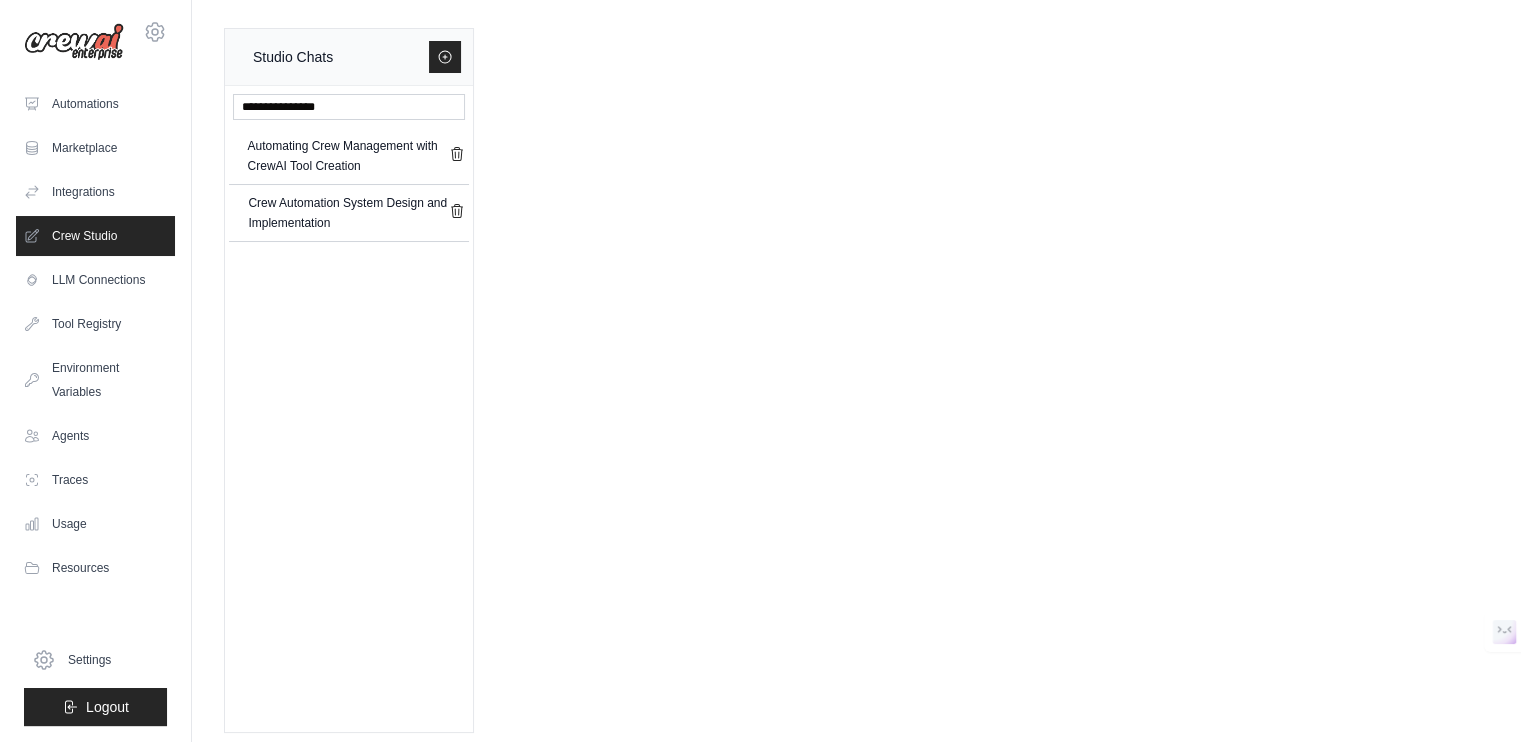 click on "Automations" at bounding box center [95, 104] 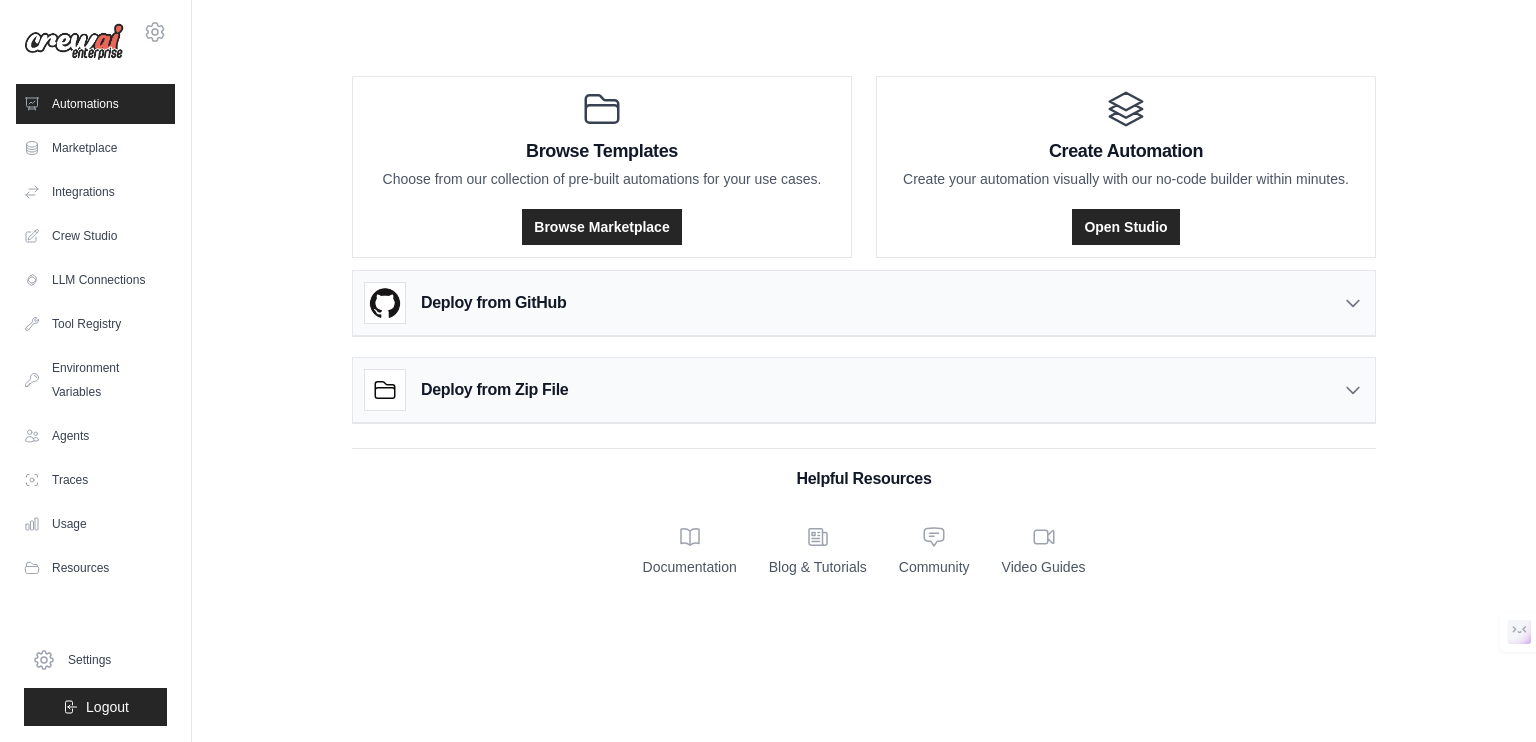 drag, startPoint x: 326, startPoint y: 562, endPoint x: 326, endPoint y: 551, distance: 11 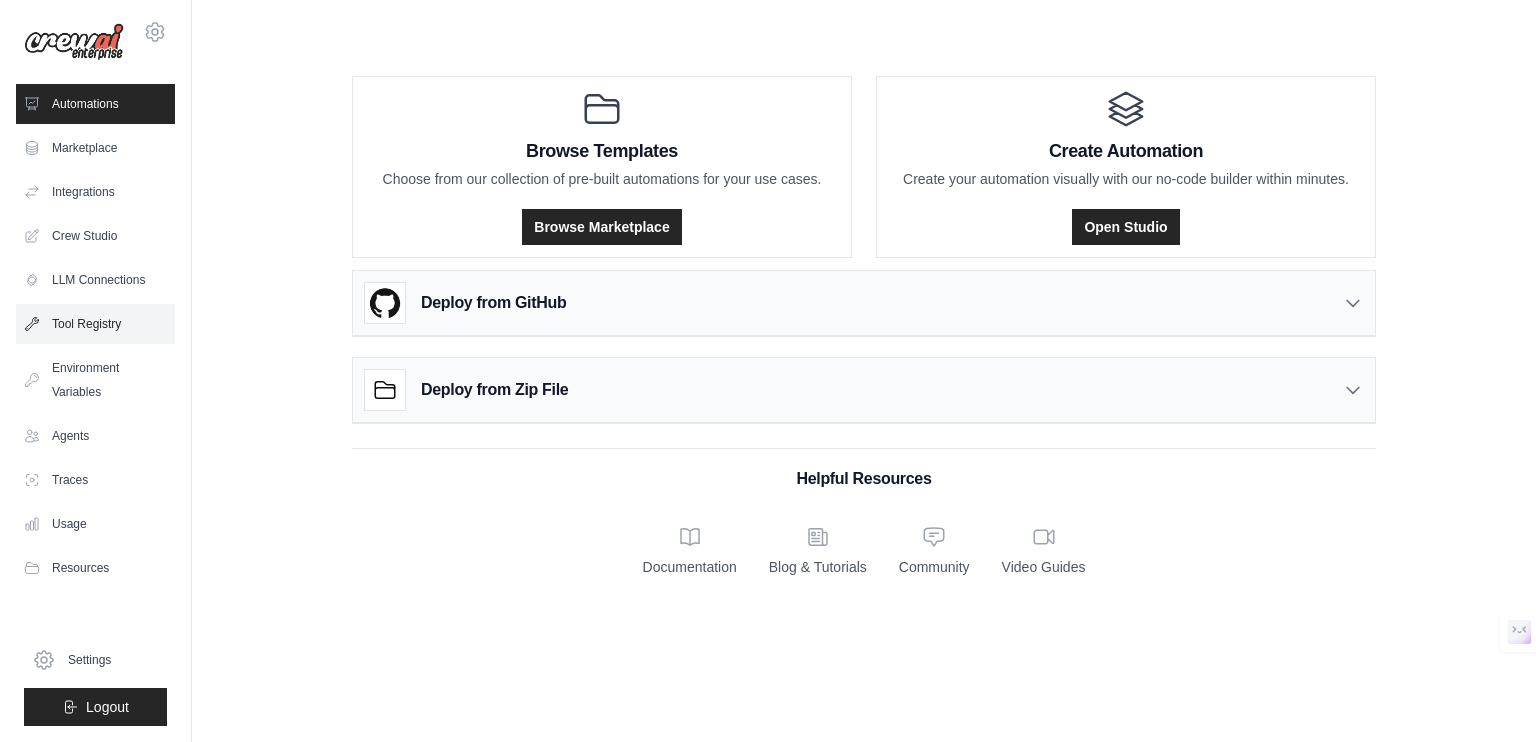 click on "Tool Registry" at bounding box center (95, 324) 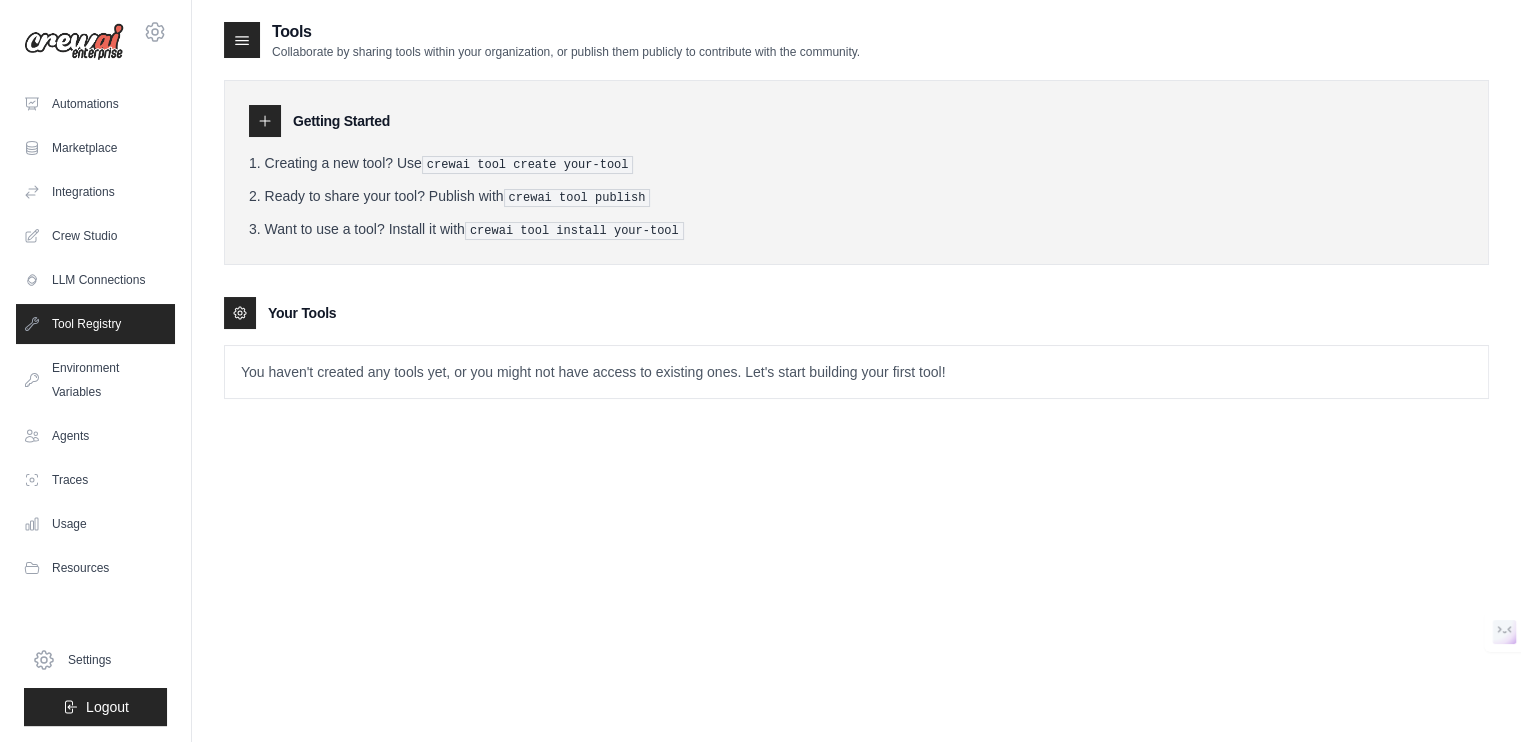 click on "Tools
Collaborate by sharing tools within your organization, or publish them
publicly to contribute with the community.
Getting Started
Creating a new tool? Use
crewai tool create your-tool
Ready to share your tool? Publish with
crewai tool publish
Want to use a tool? Install it with
crewai tool install your-tool
Your Tools" at bounding box center [856, 391] 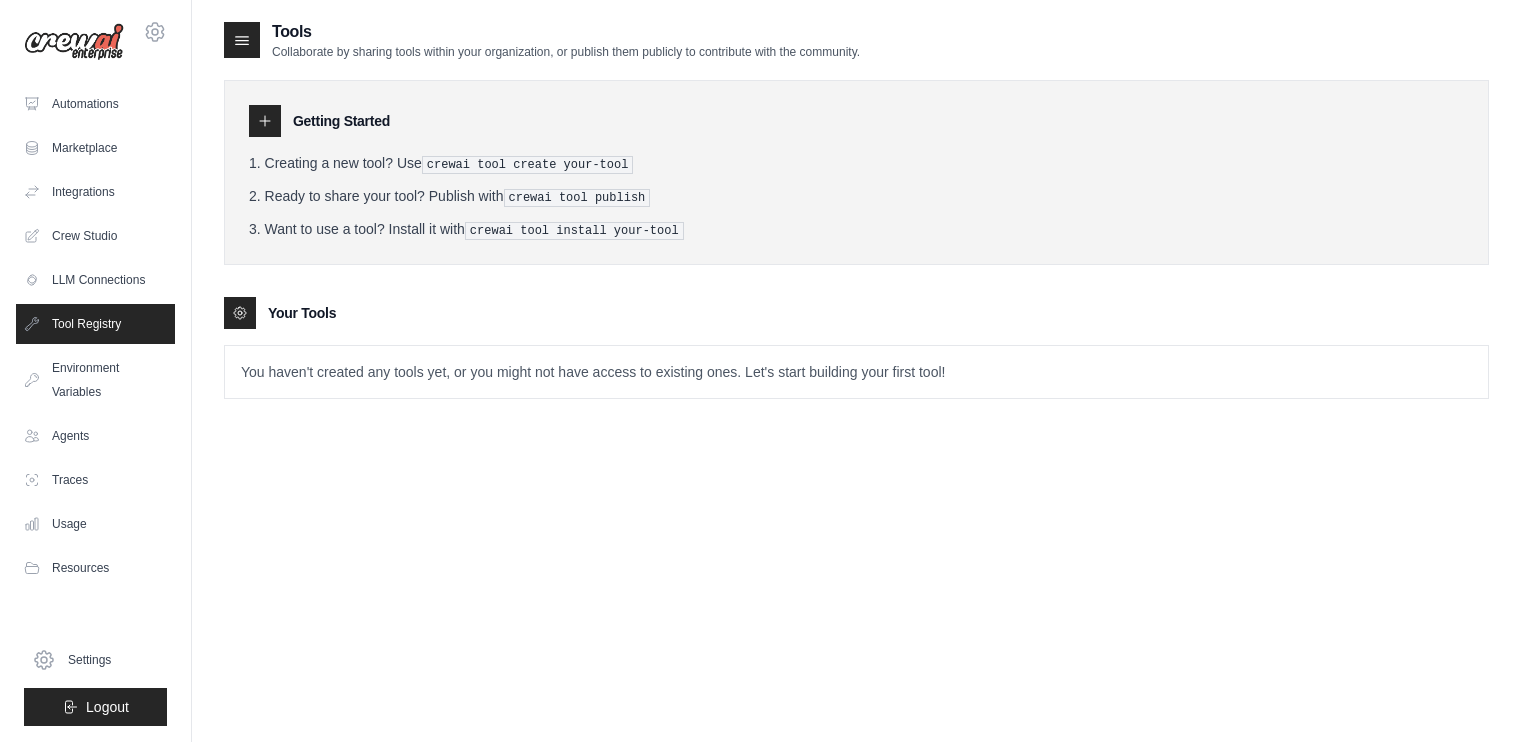 scroll, scrollTop: 0, scrollLeft: 0, axis: both 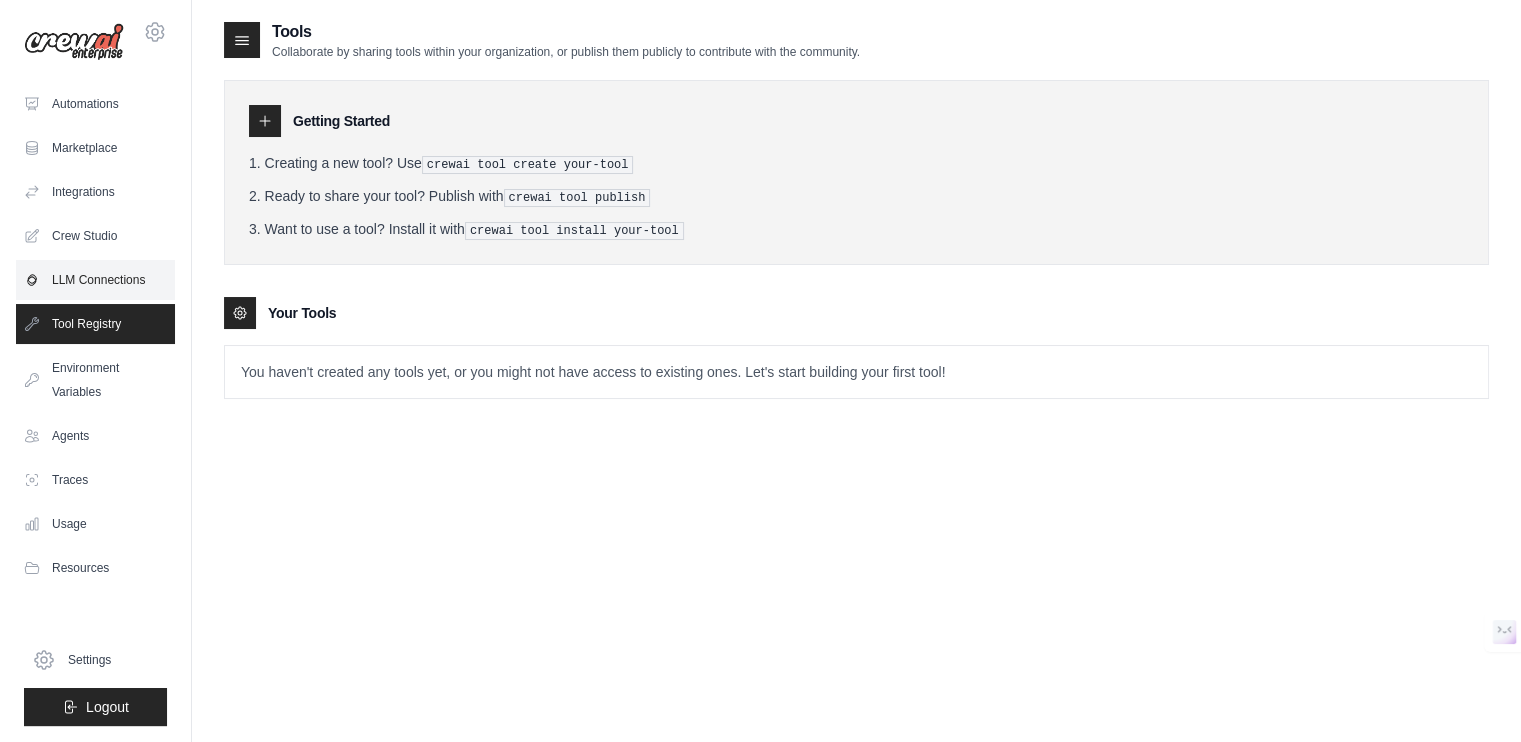 click on "LLM Connections" at bounding box center (95, 280) 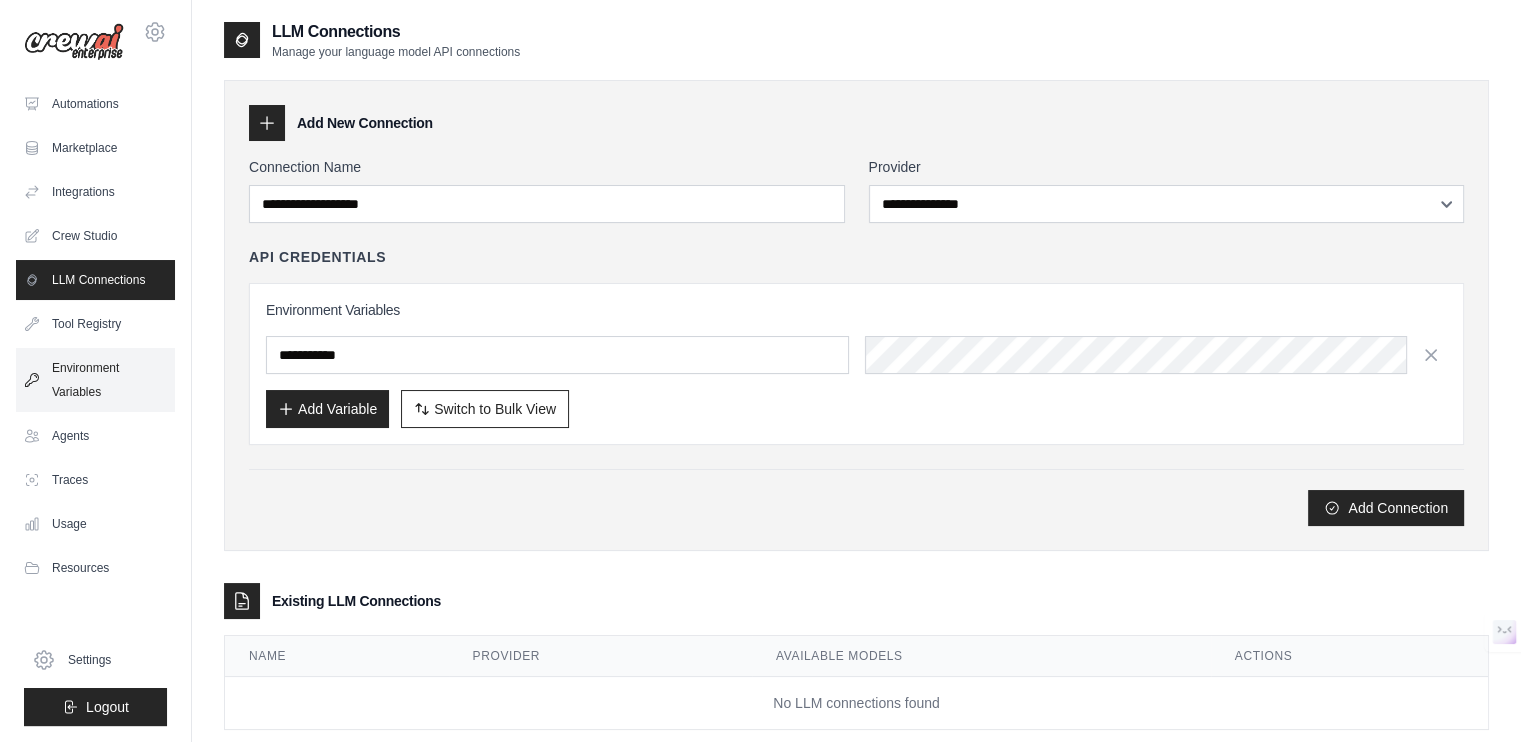 click on "Environment Variables" at bounding box center (95, 380) 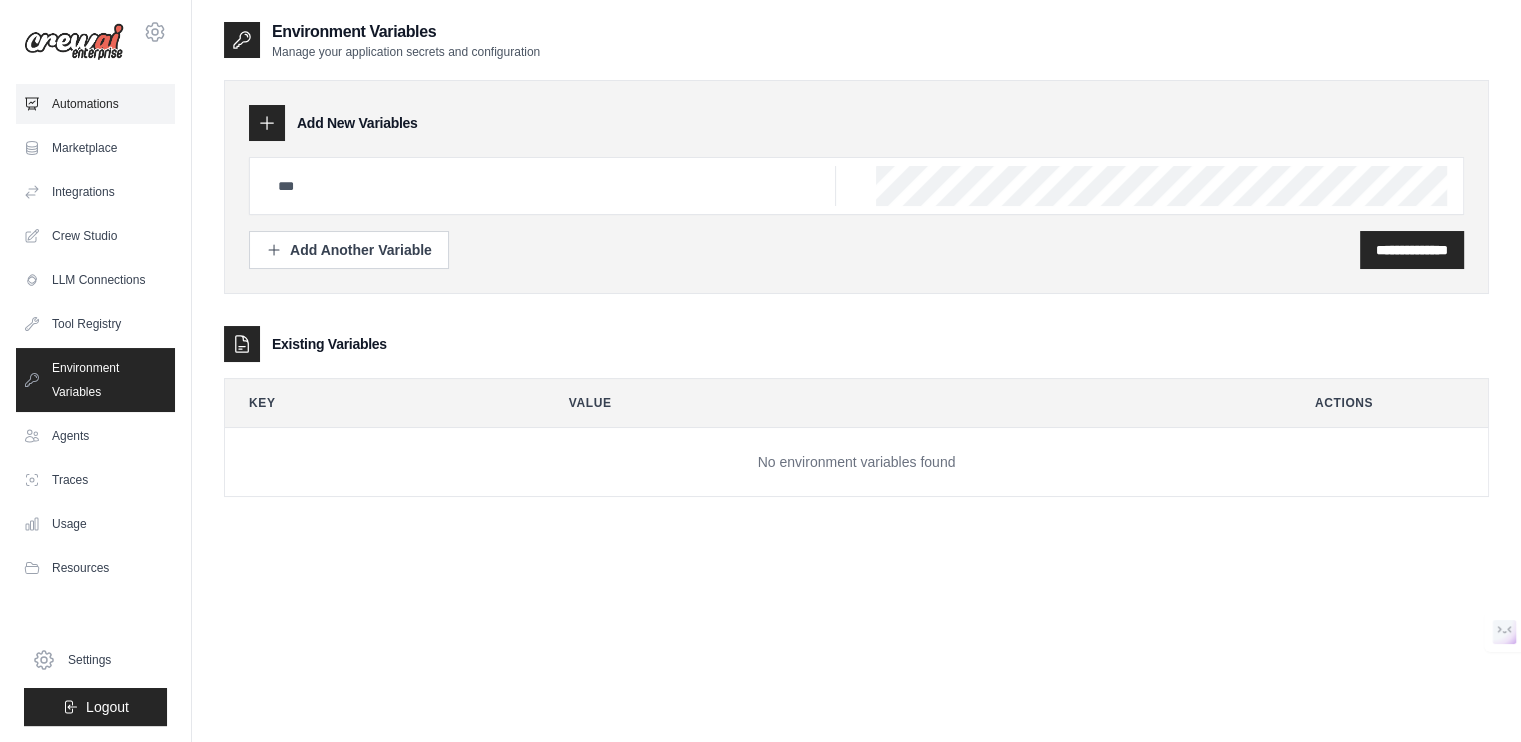 click on "Automations" at bounding box center [95, 104] 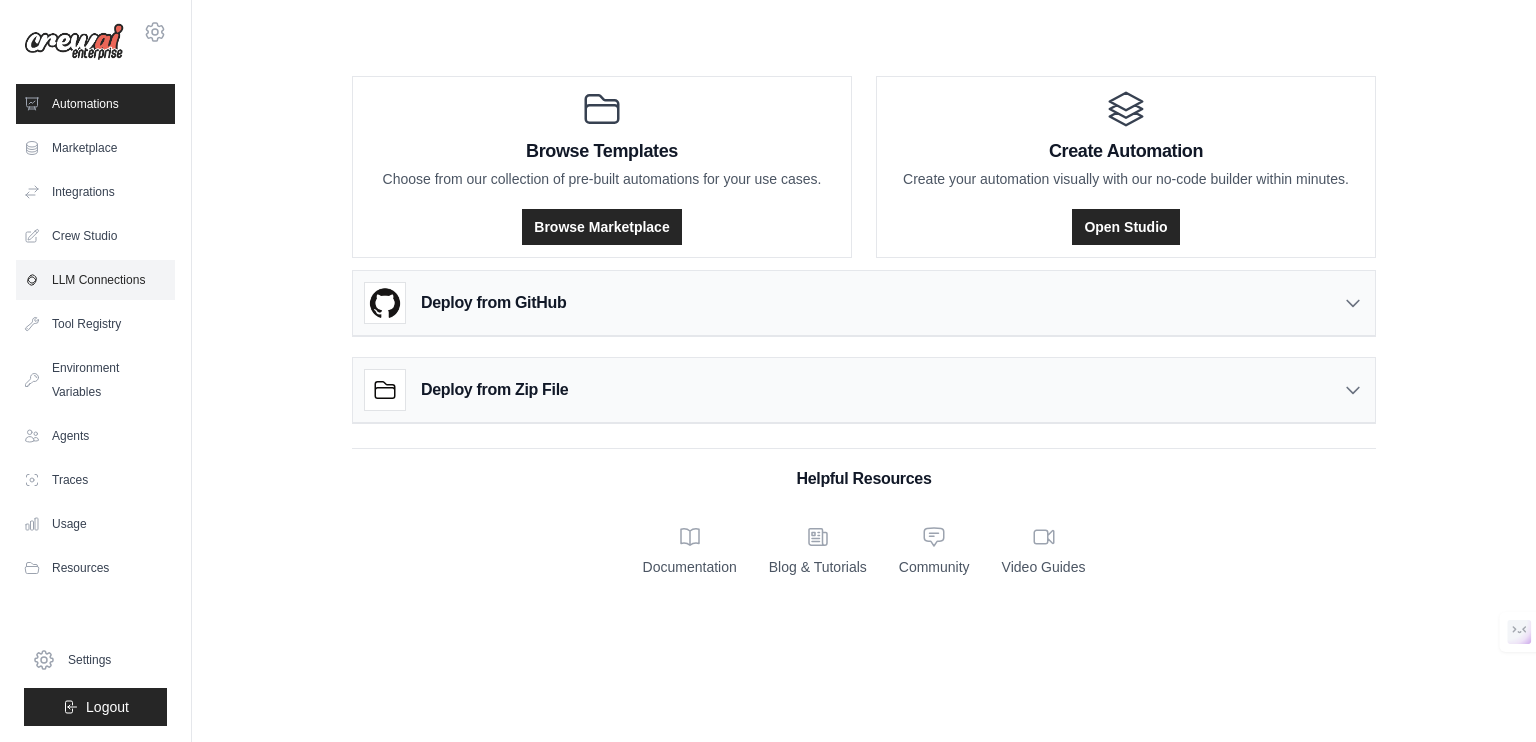 click on "LLM Connections" at bounding box center (95, 280) 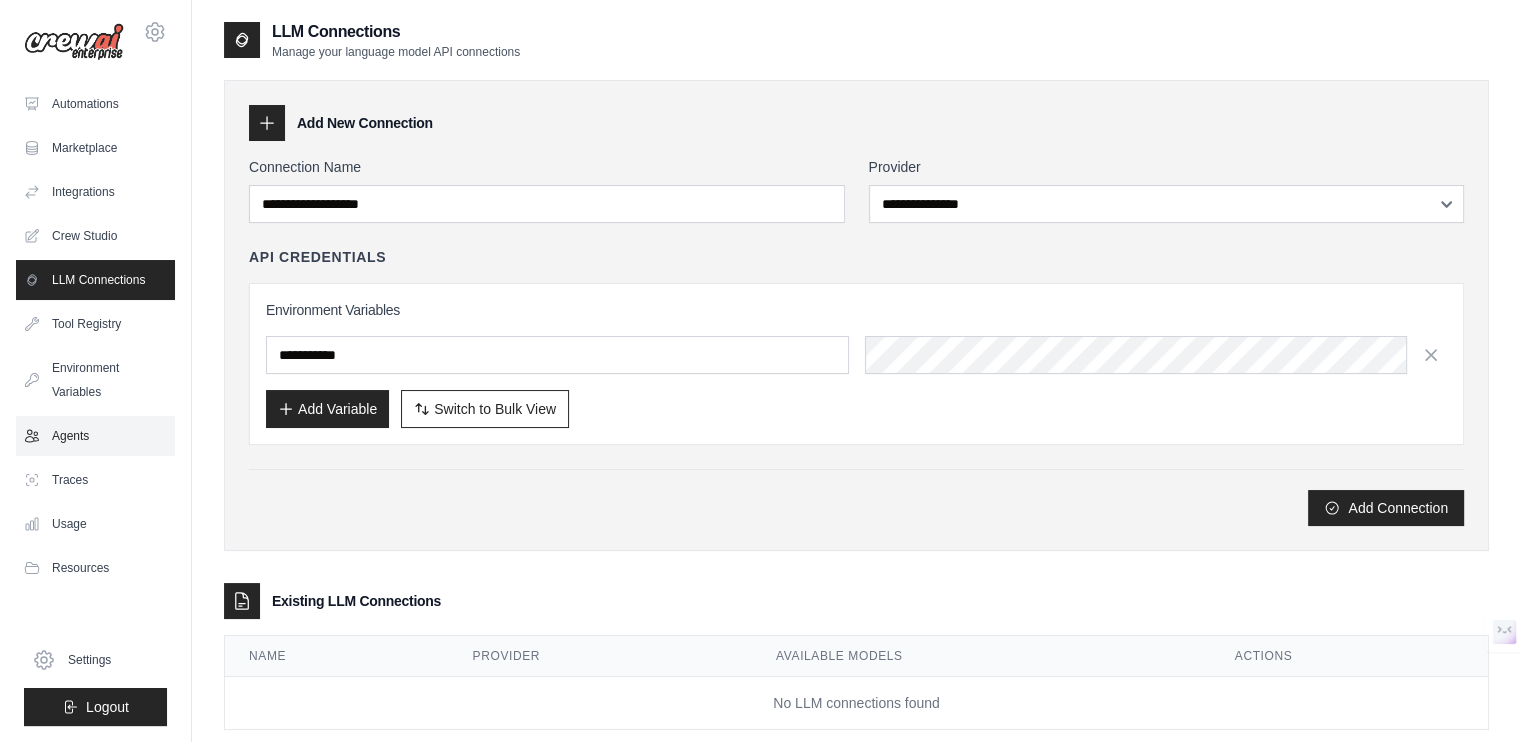 click on "Agents" at bounding box center [95, 436] 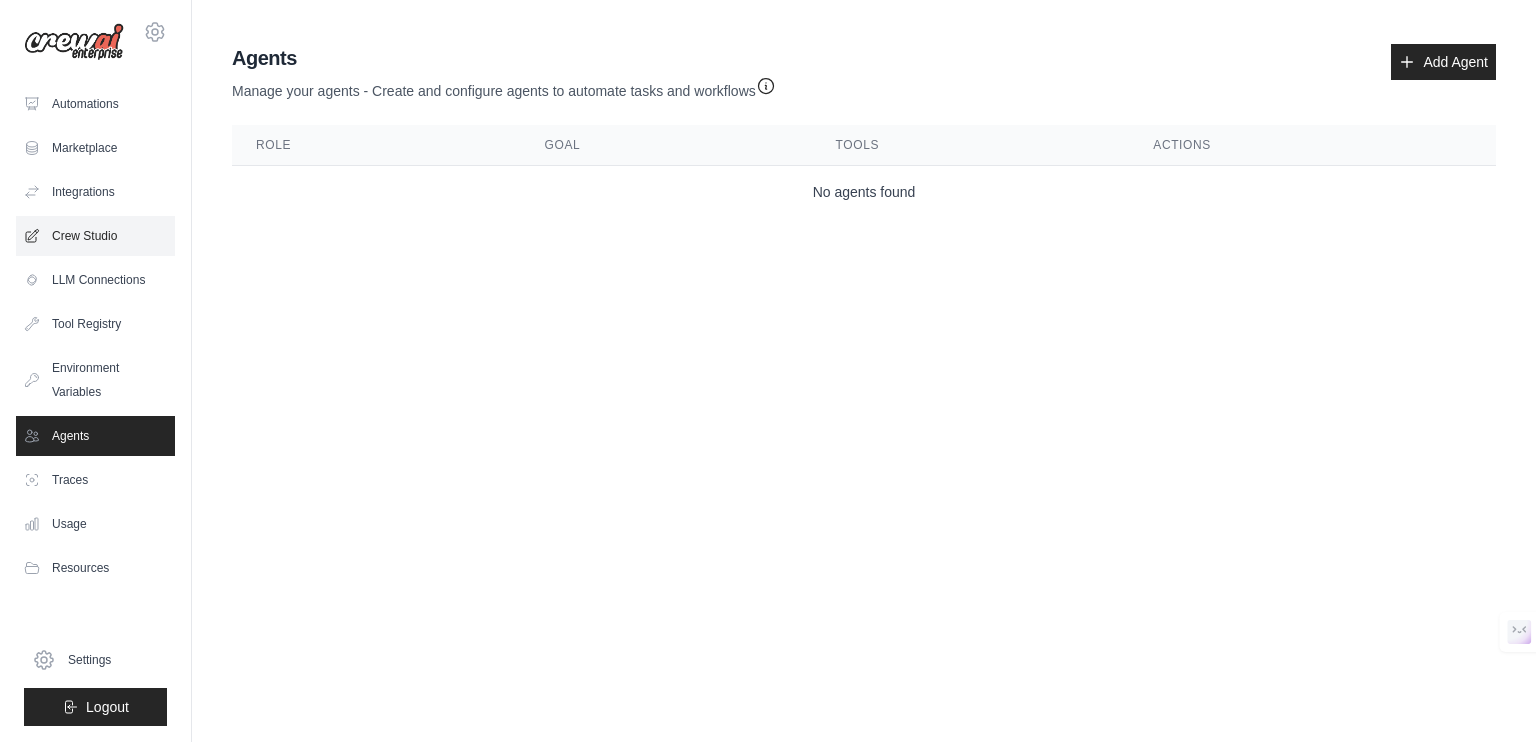 click on "Crew Studio" at bounding box center (95, 236) 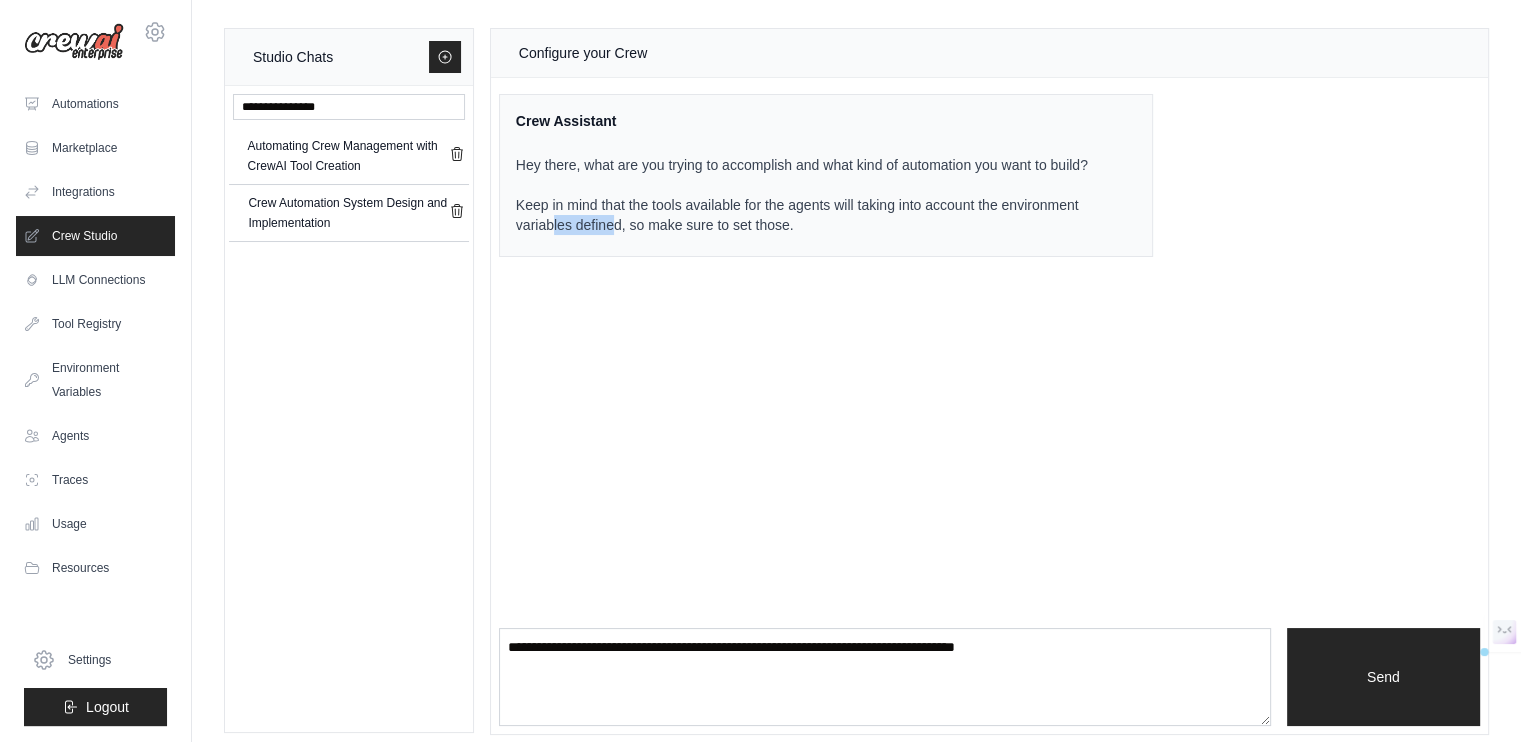 drag, startPoint x: 858, startPoint y: 498, endPoint x: 576, endPoint y: 279, distance: 357.0504 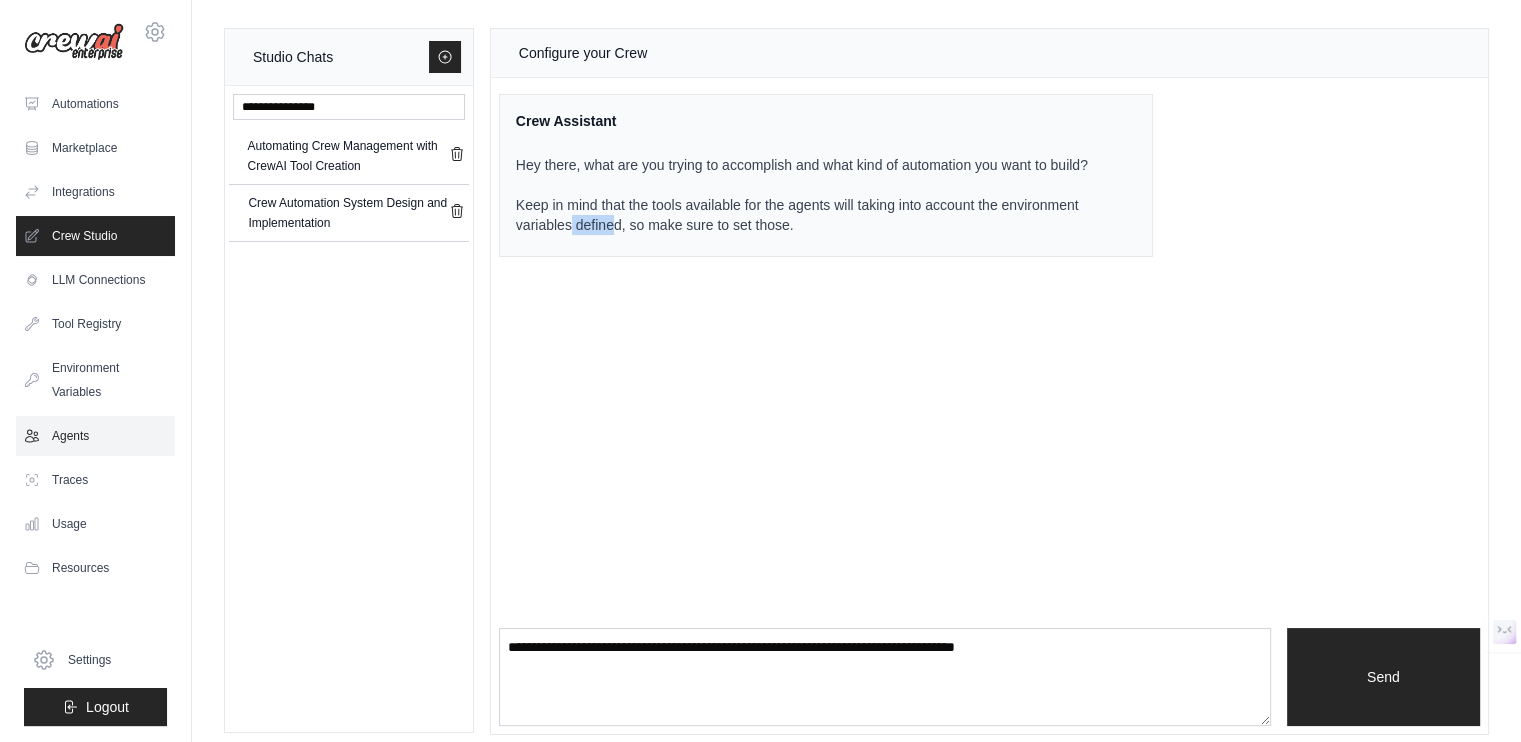 click on "Agents" at bounding box center (95, 436) 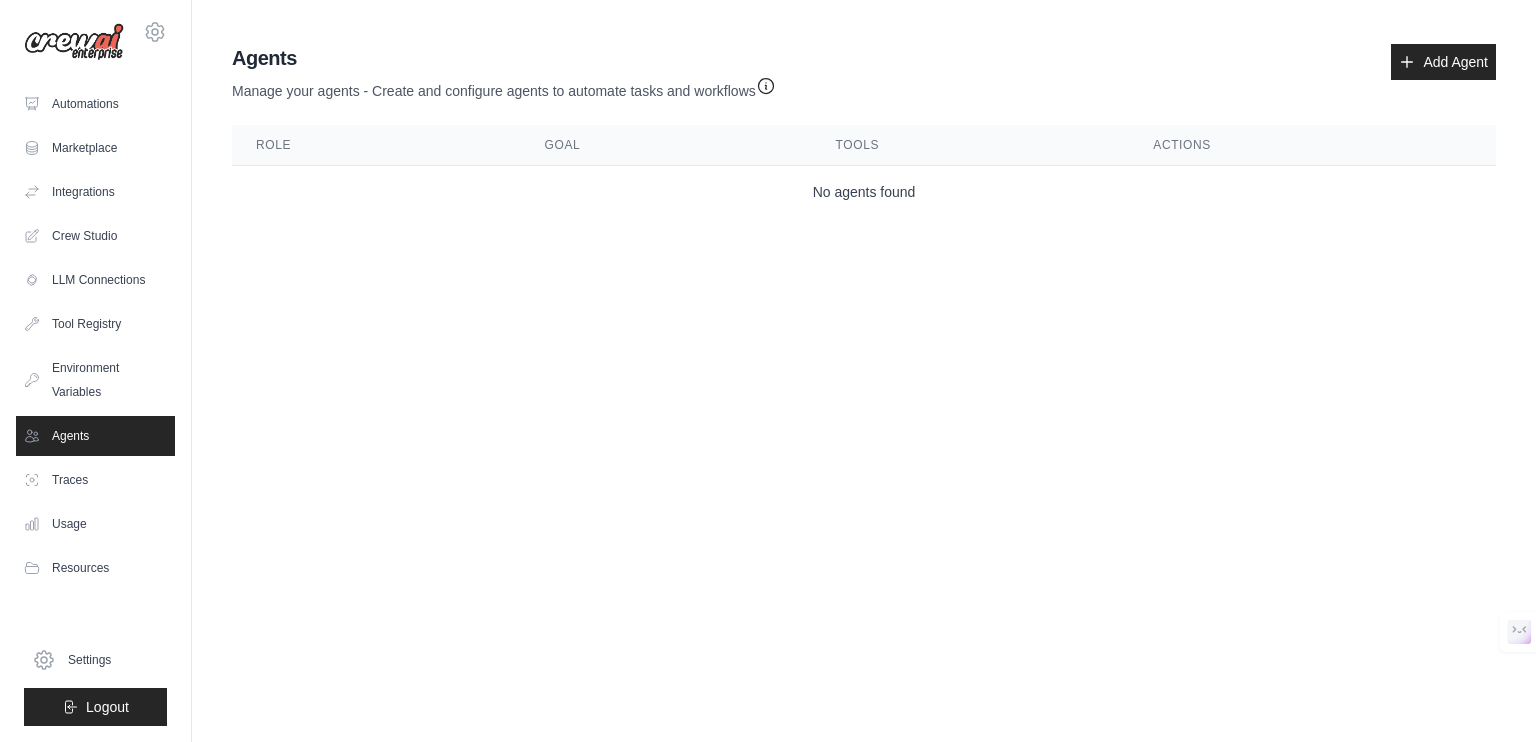 click on "Agents
Manage your agents - Create and configure agents to automate tasks
and workflows
Add Agent
Role
Goal
Tools
Actions
No agents found" at bounding box center (864, 131) 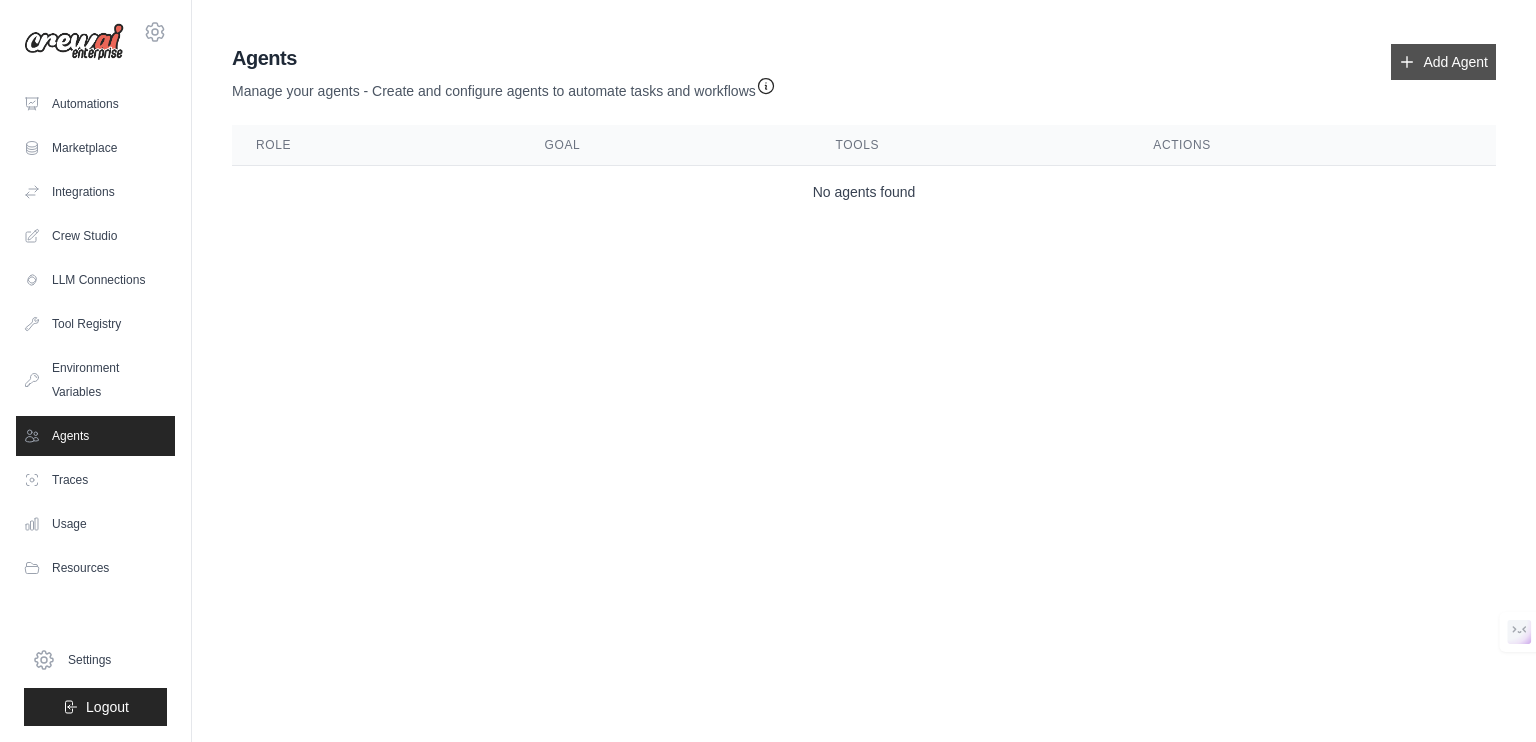 click on "Add Agent" at bounding box center [1443, 62] 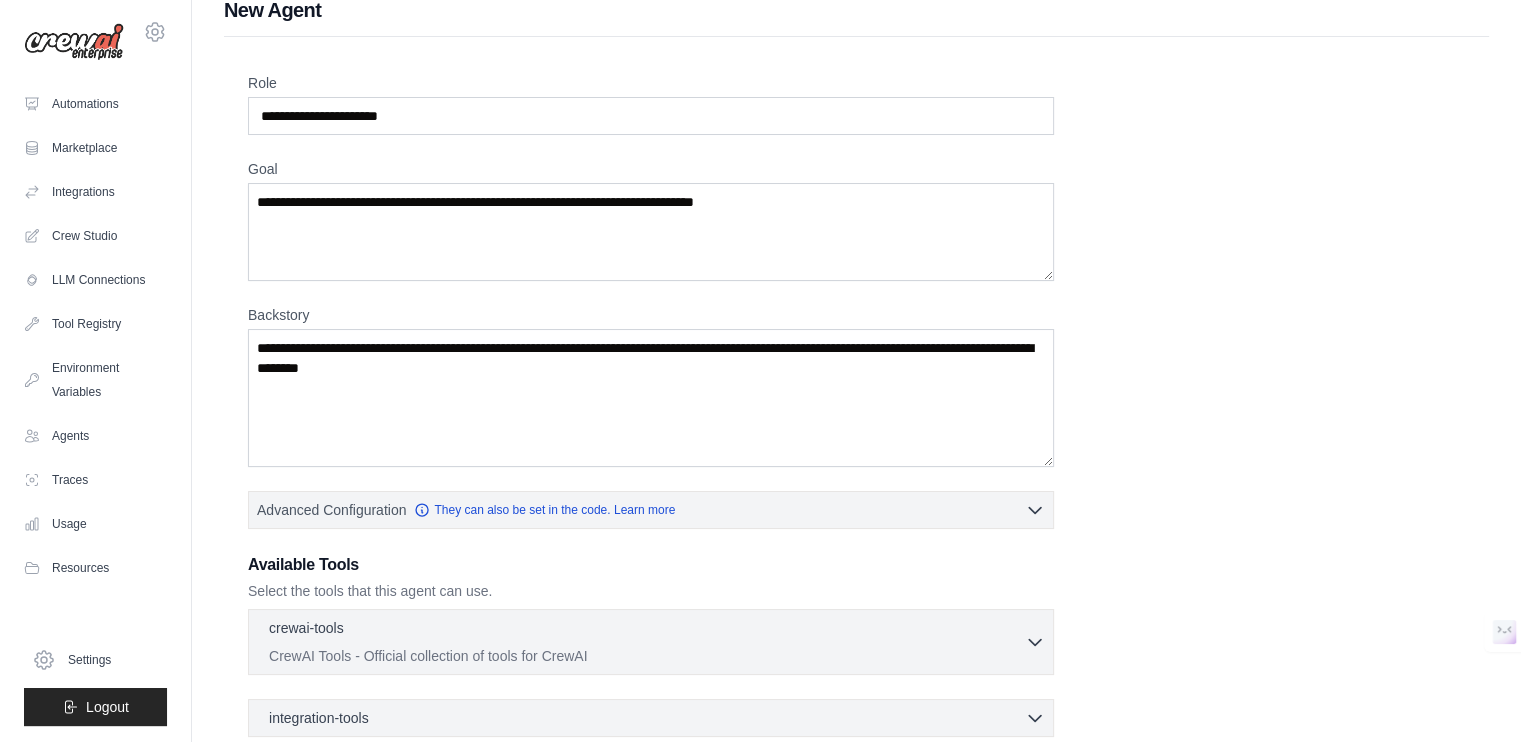 scroll, scrollTop: 0, scrollLeft: 0, axis: both 